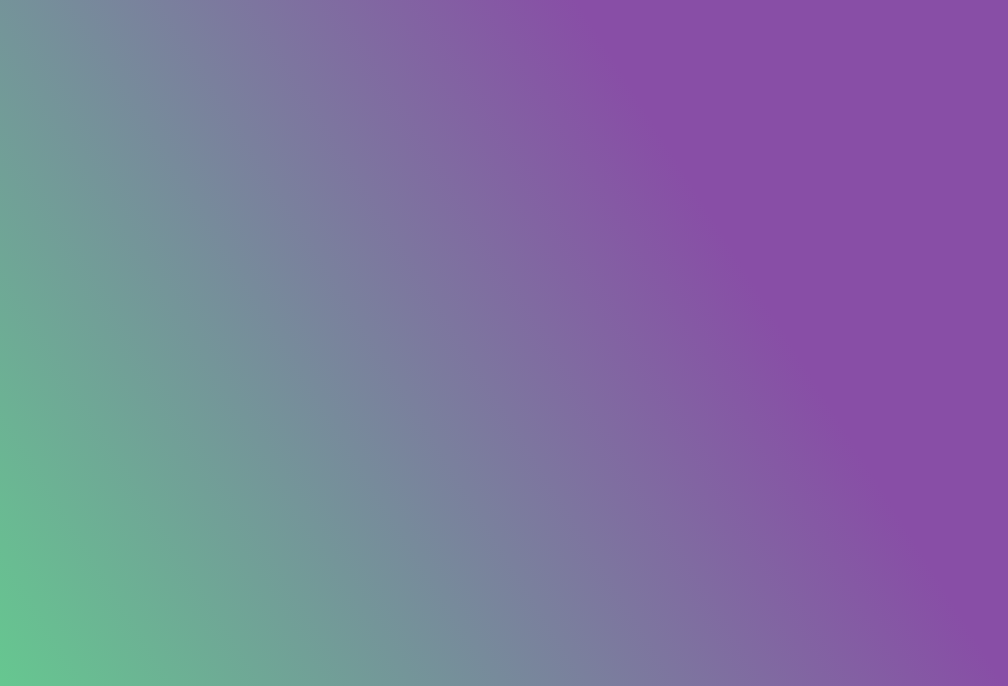 scroll, scrollTop: 0, scrollLeft: 0, axis: both 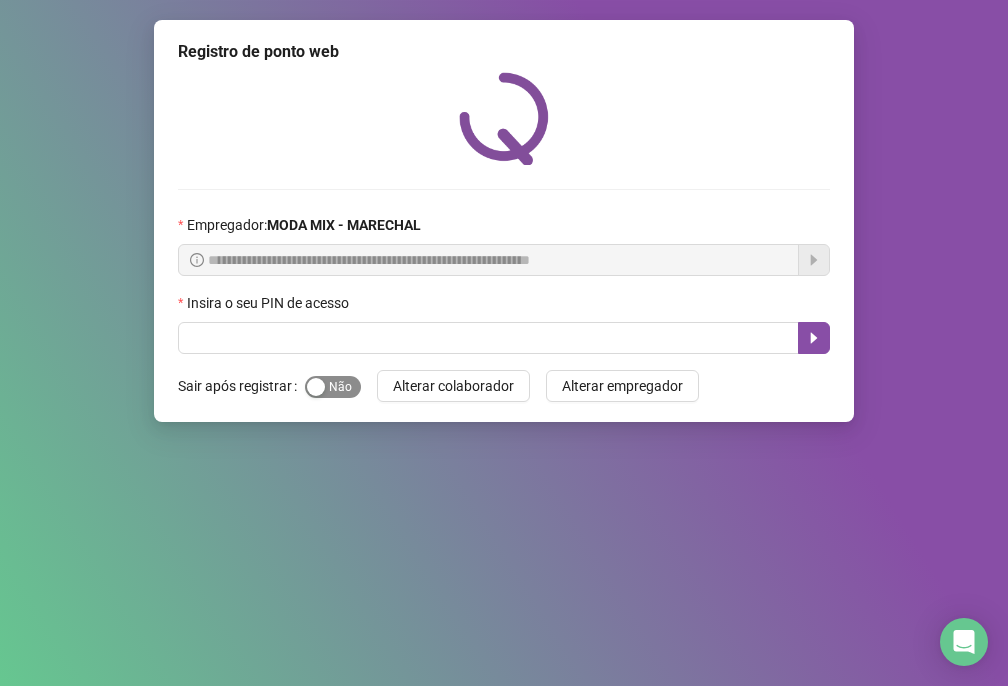 click at bounding box center (316, 387) 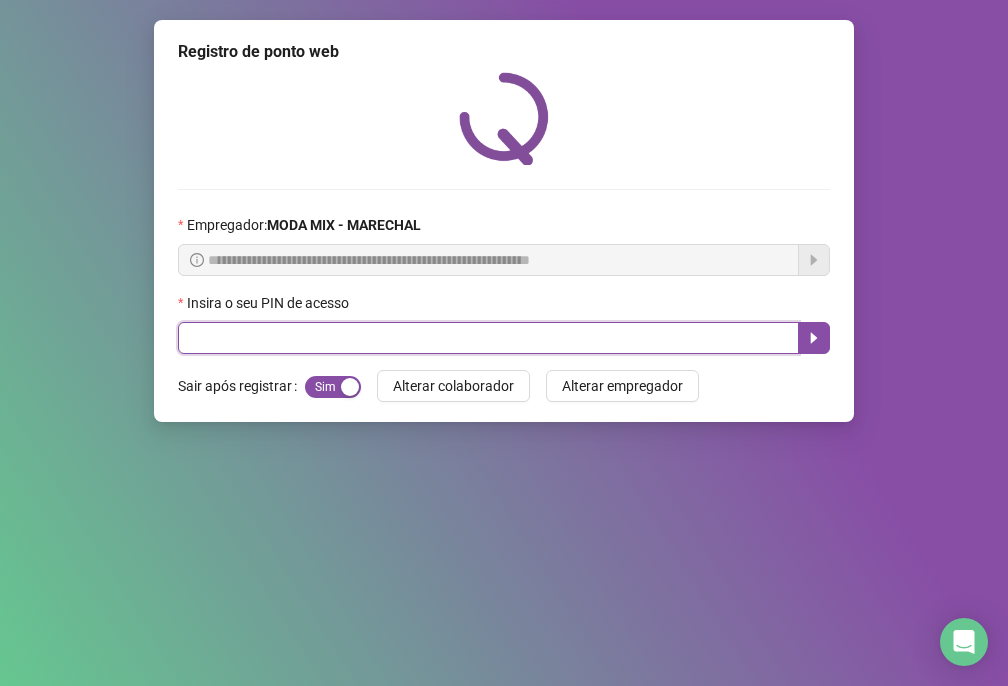 click at bounding box center [488, 338] 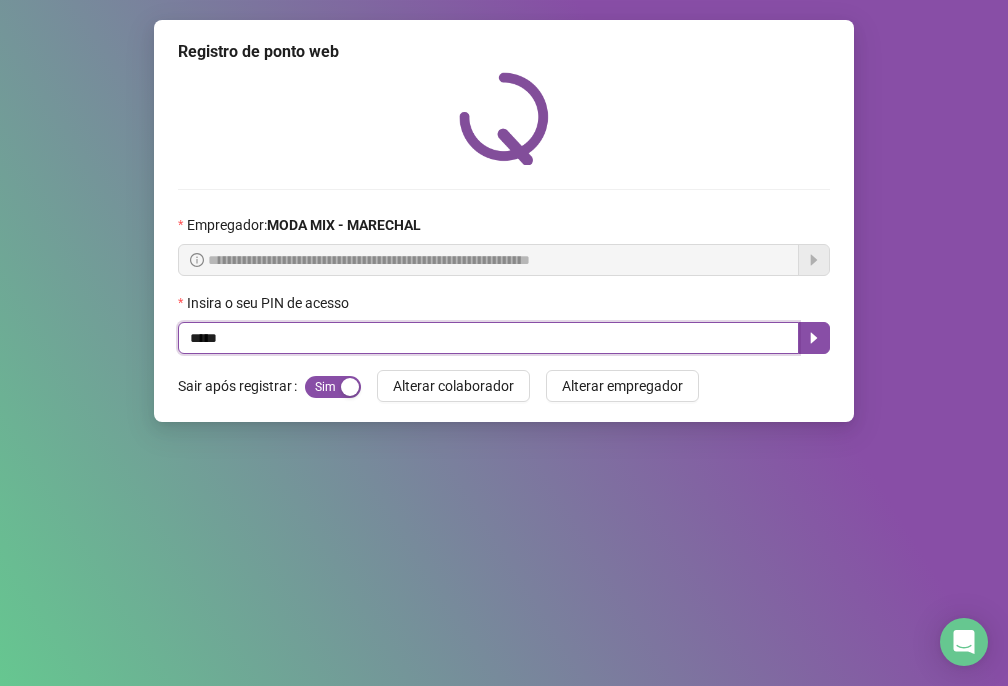 type on "*****" 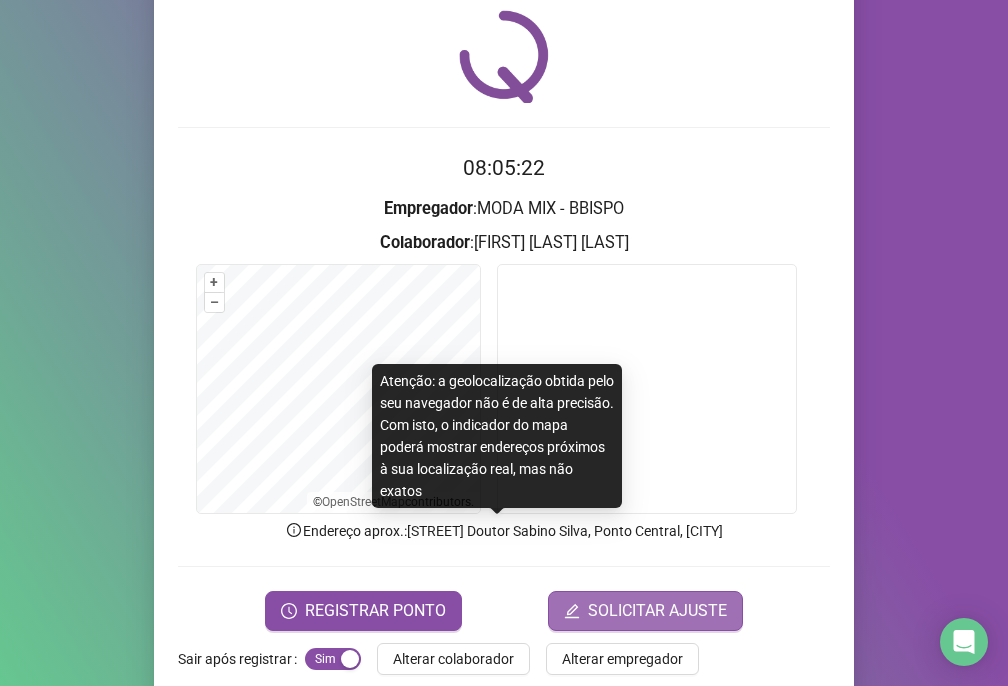 scroll, scrollTop: 95, scrollLeft: 0, axis: vertical 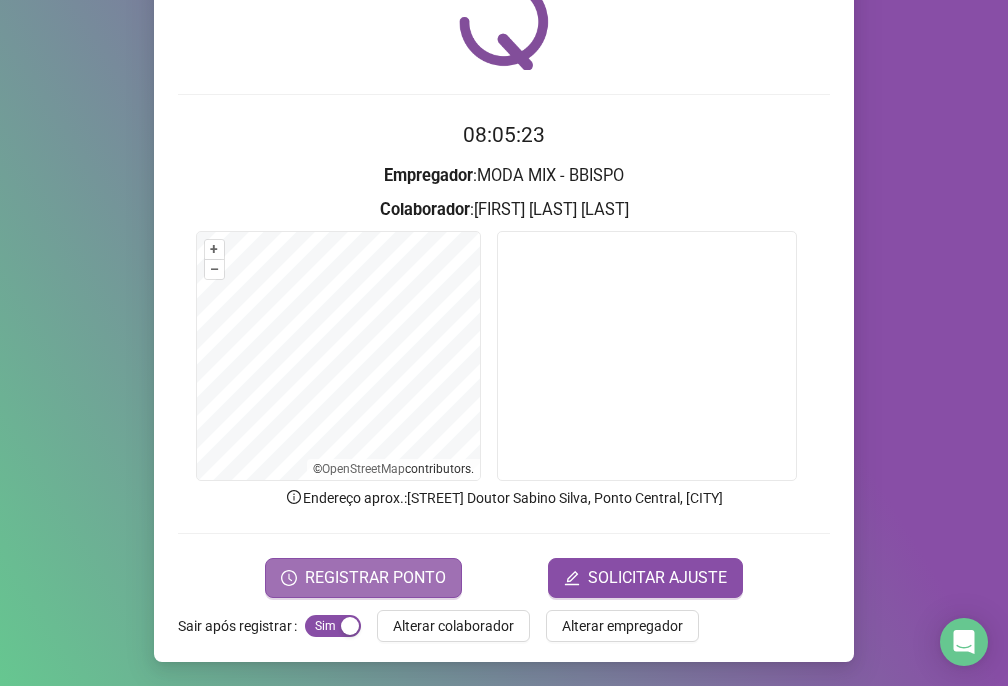 click on "REGISTRAR PONTO" at bounding box center [375, 578] 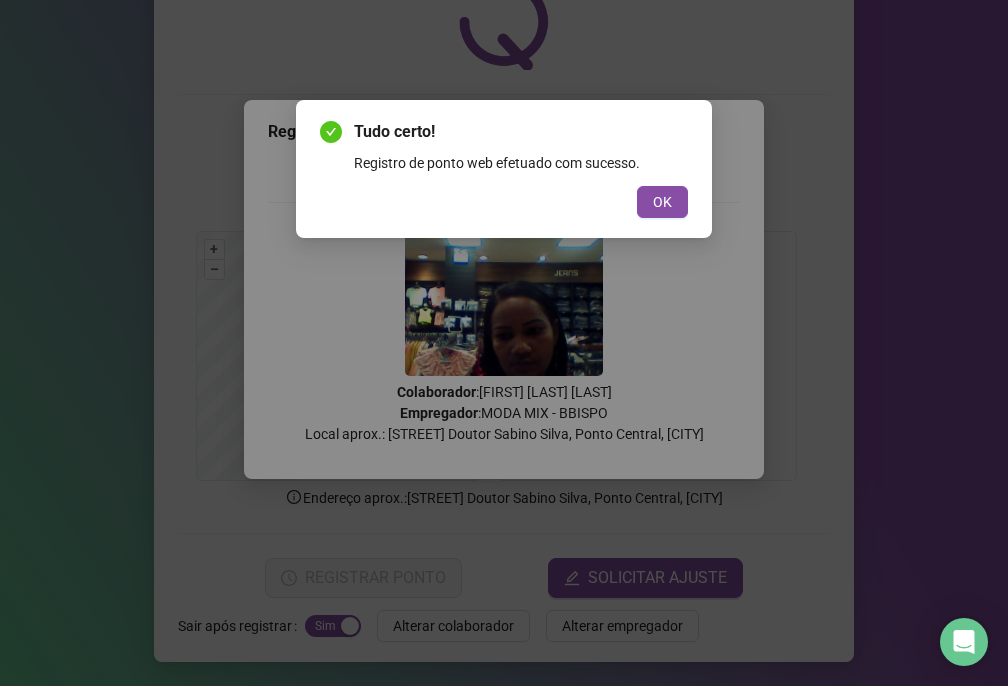 click on "Tudo certo! Registro de ponto web efetuado com sucesso. OK" at bounding box center (504, 169) 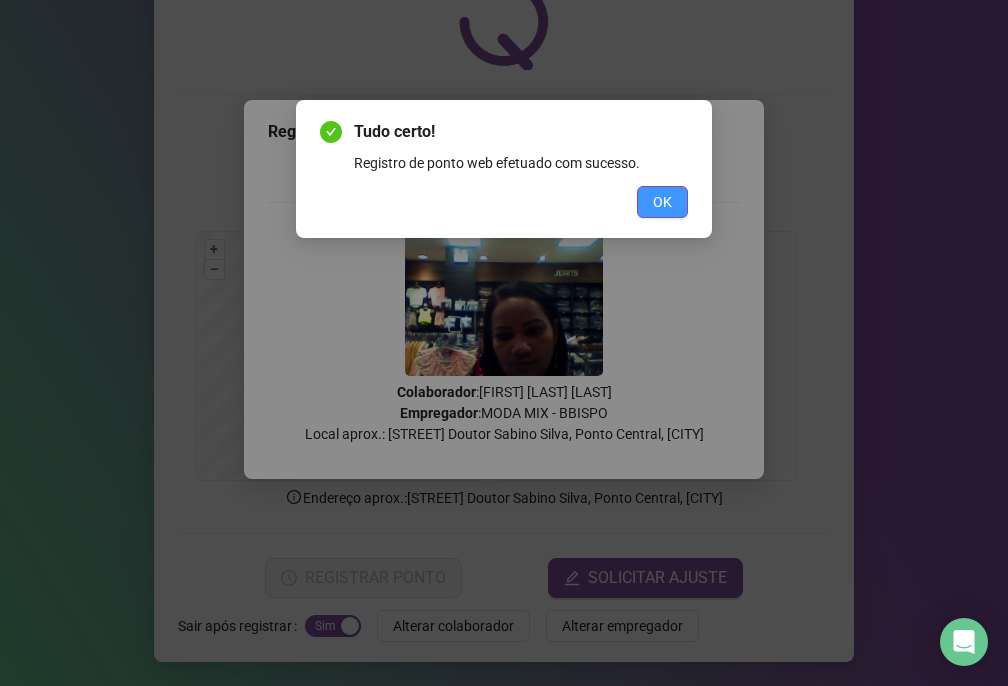 click on "OK" at bounding box center [662, 202] 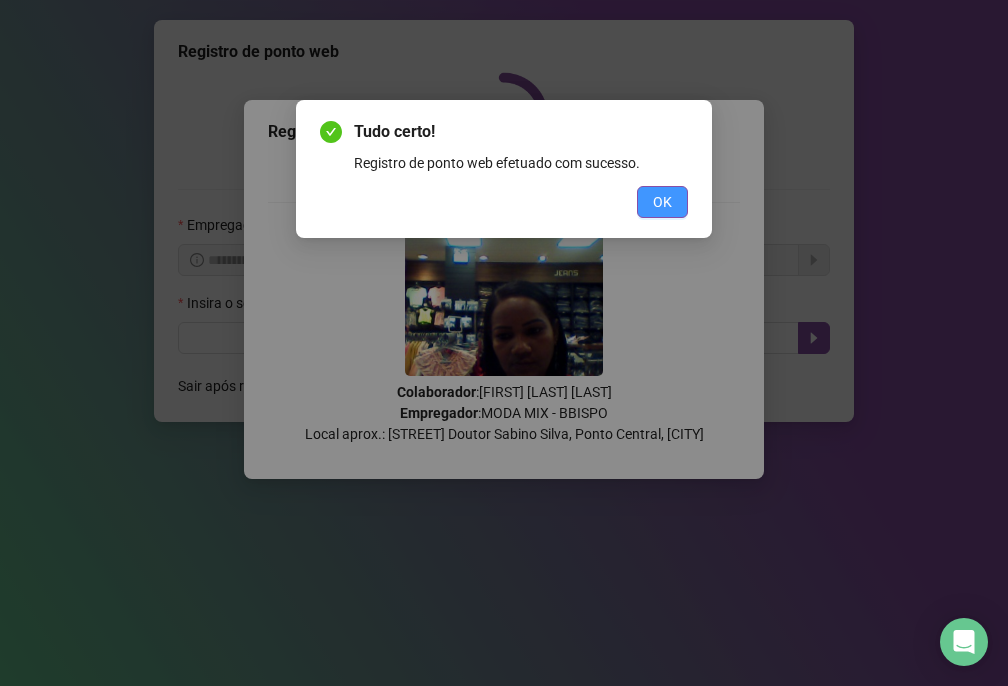 scroll, scrollTop: 0, scrollLeft: 0, axis: both 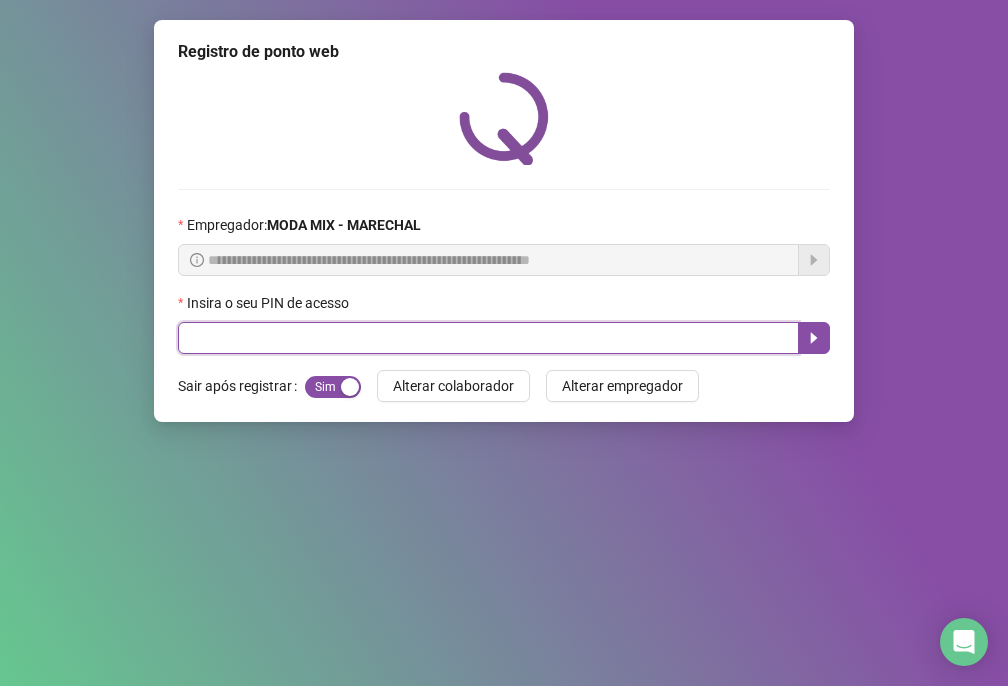 click at bounding box center (488, 338) 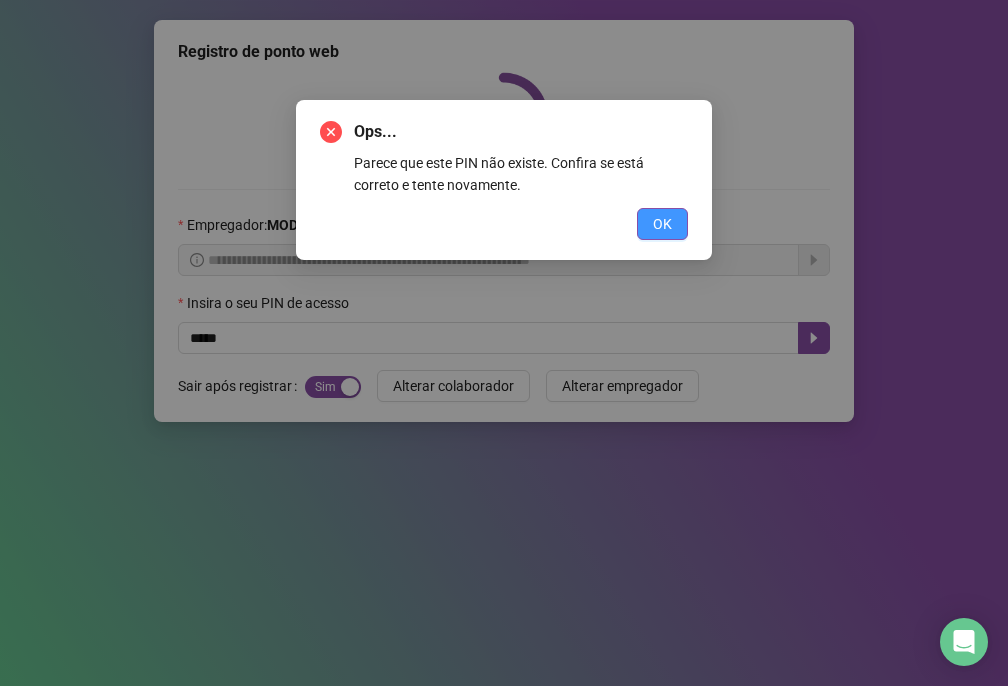 click on "OK" at bounding box center (662, 224) 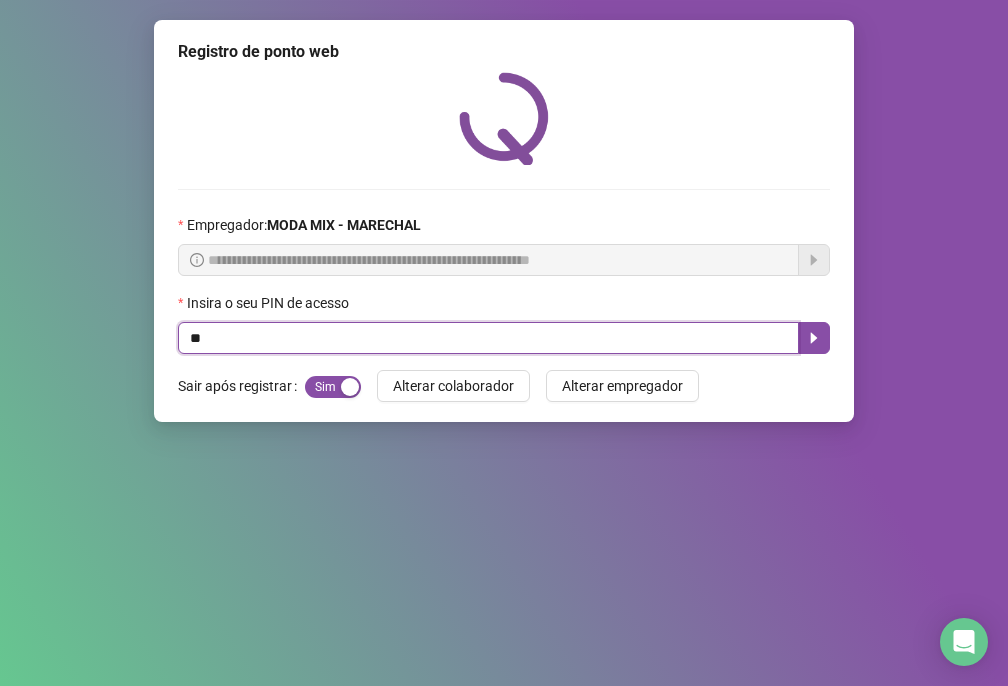type on "*" 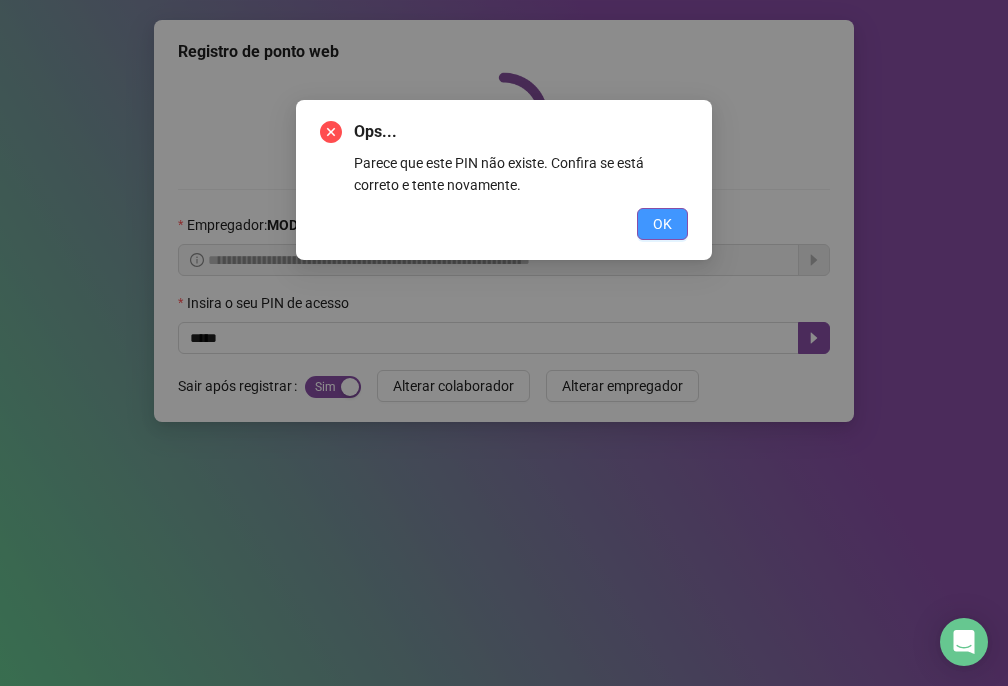 click on "OK" at bounding box center (662, 224) 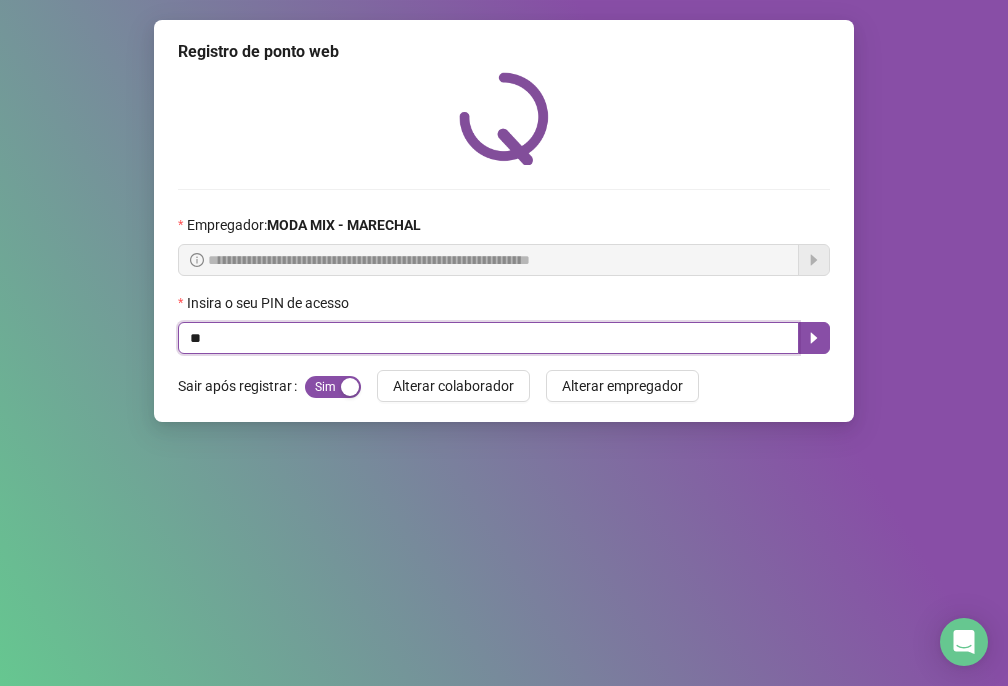 type on "*" 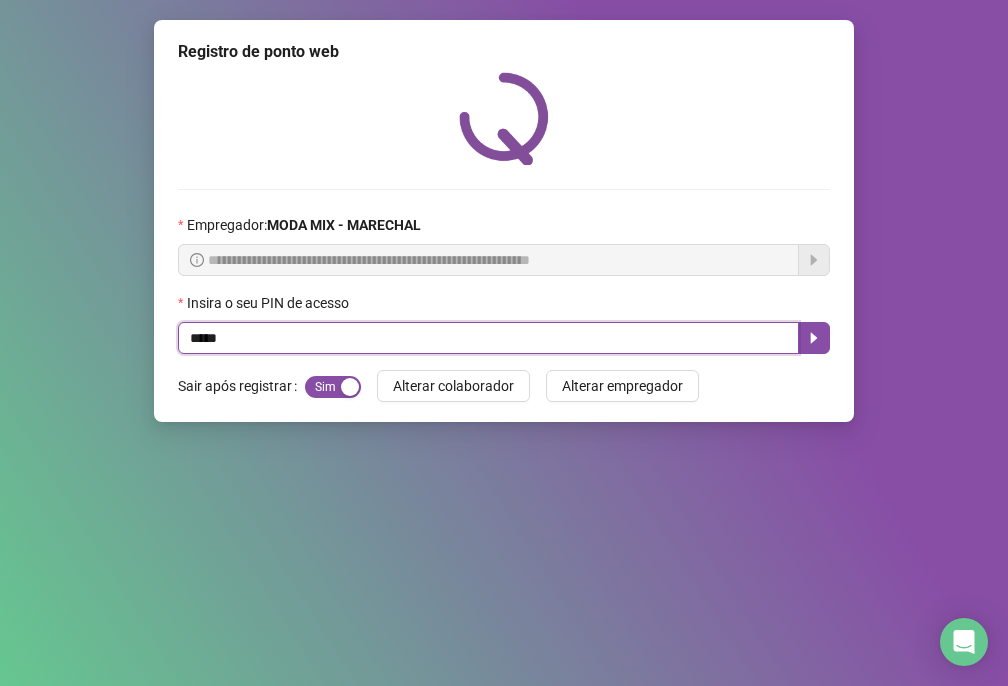 type on "*****" 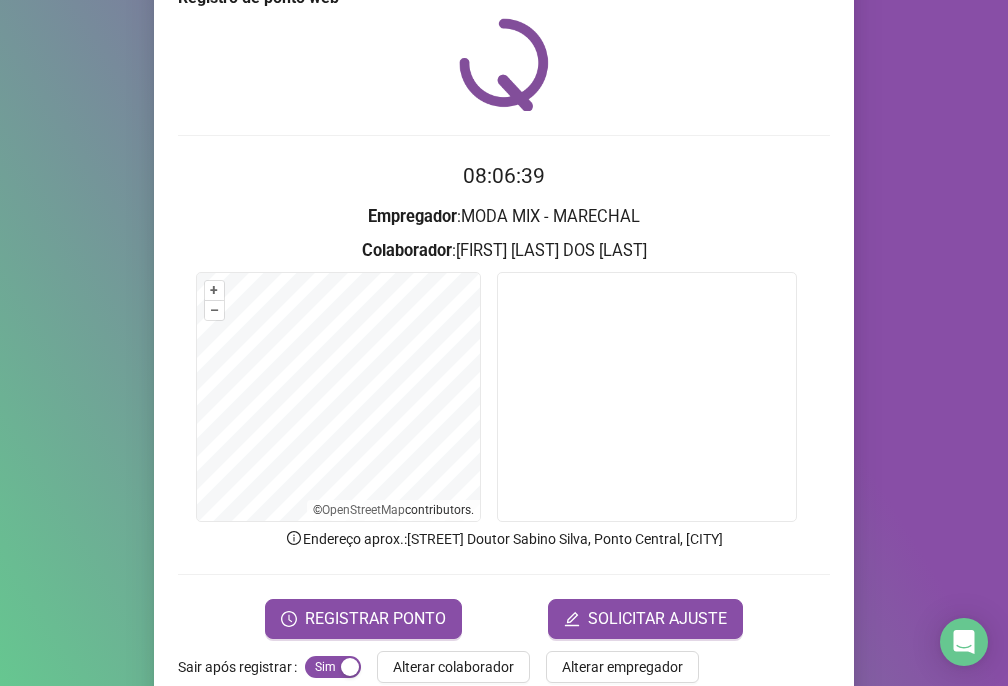 scroll, scrollTop: 95, scrollLeft: 0, axis: vertical 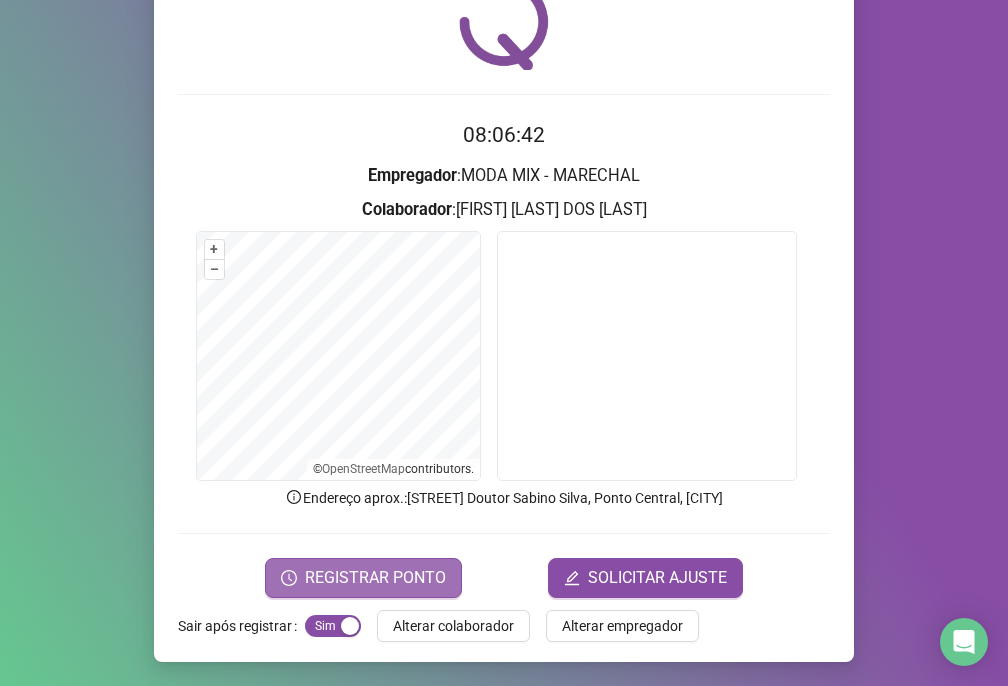 click on "REGISTRAR PONTO" at bounding box center (375, 578) 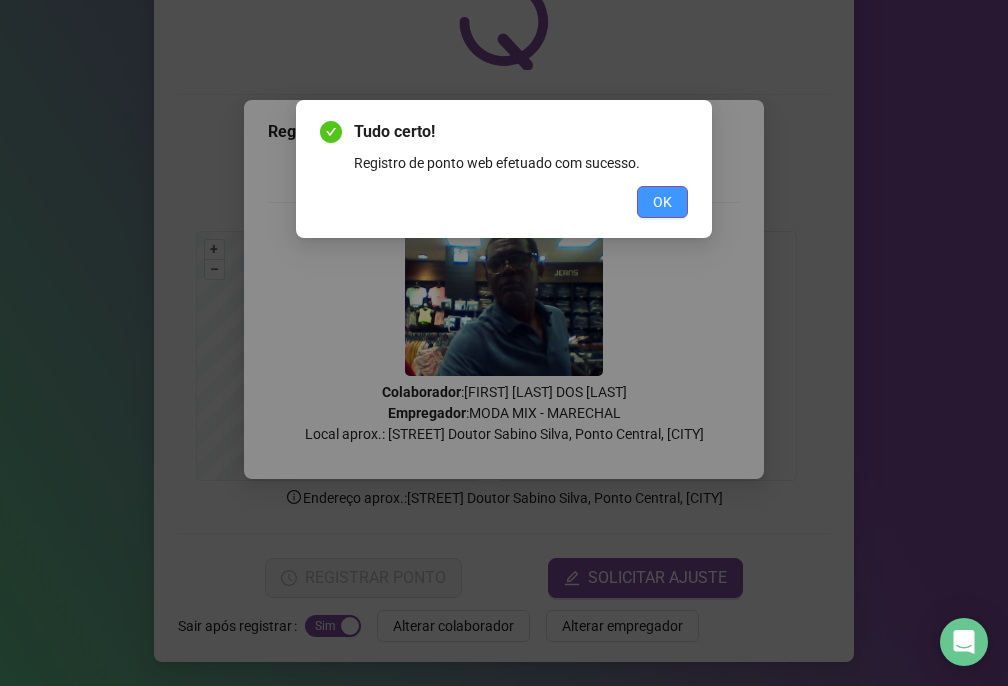 click on "OK" at bounding box center [662, 202] 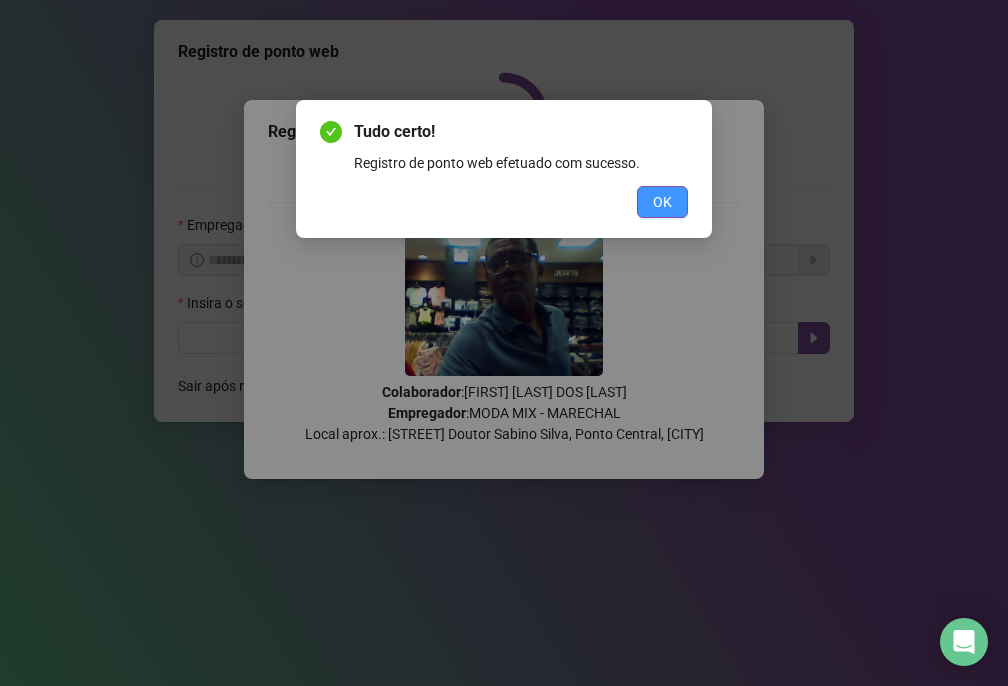 scroll, scrollTop: 0, scrollLeft: 0, axis: both 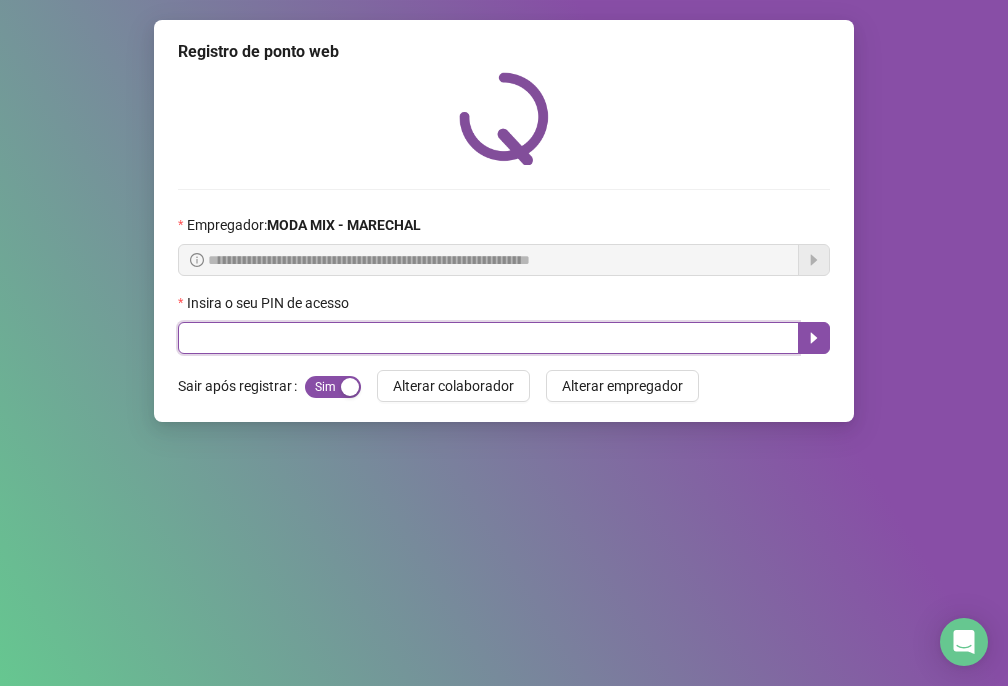 click at bounding box center (488, 338) 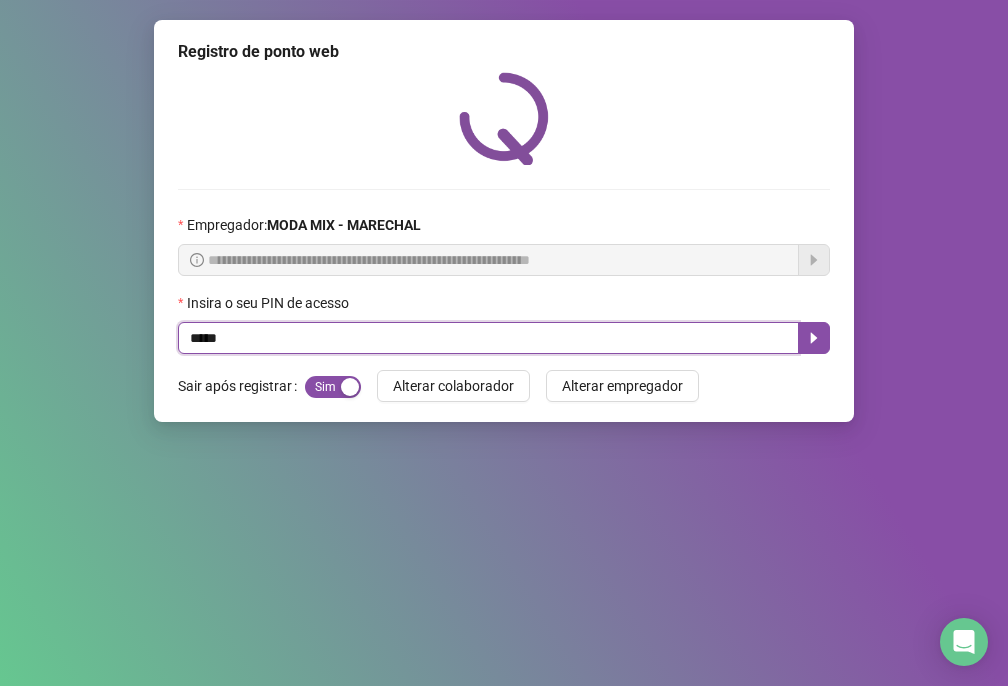 type on "*****" 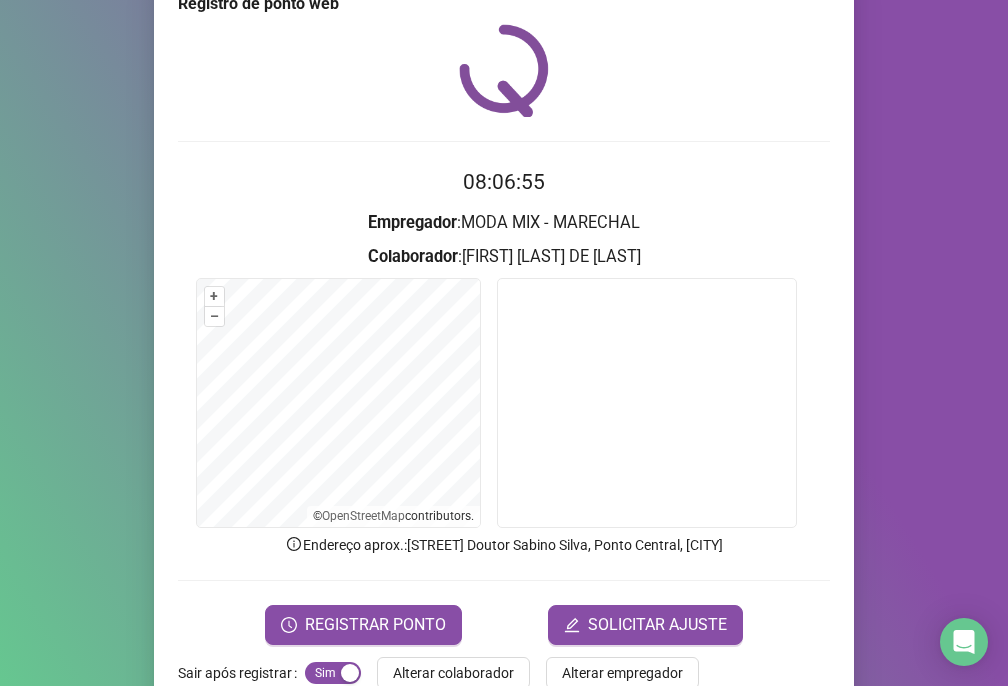 scroll, scrollTop: 95, scrollLeft: 0, axis: vertical 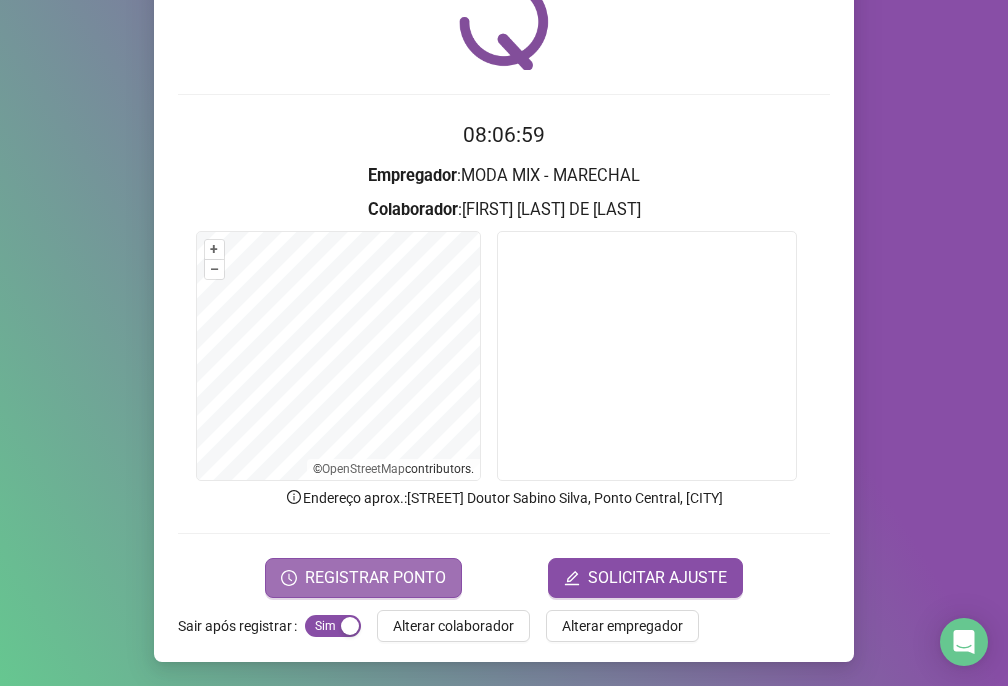 click on "REGISTRAR PONTO" at bounding box center [375, 578] 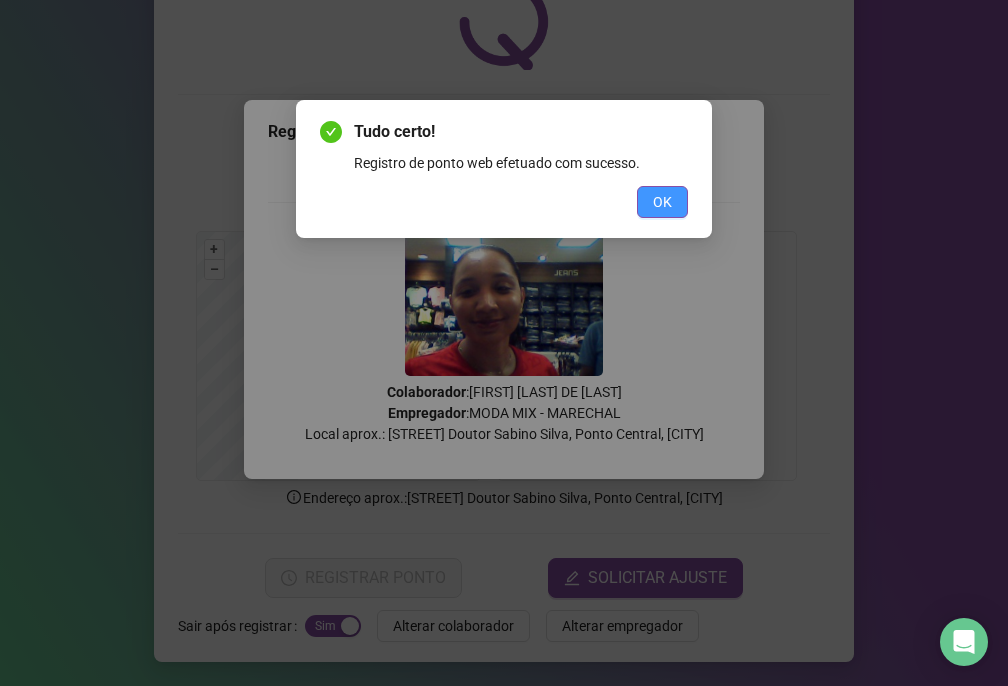 click on "OK" at bounding box center [662, 202] 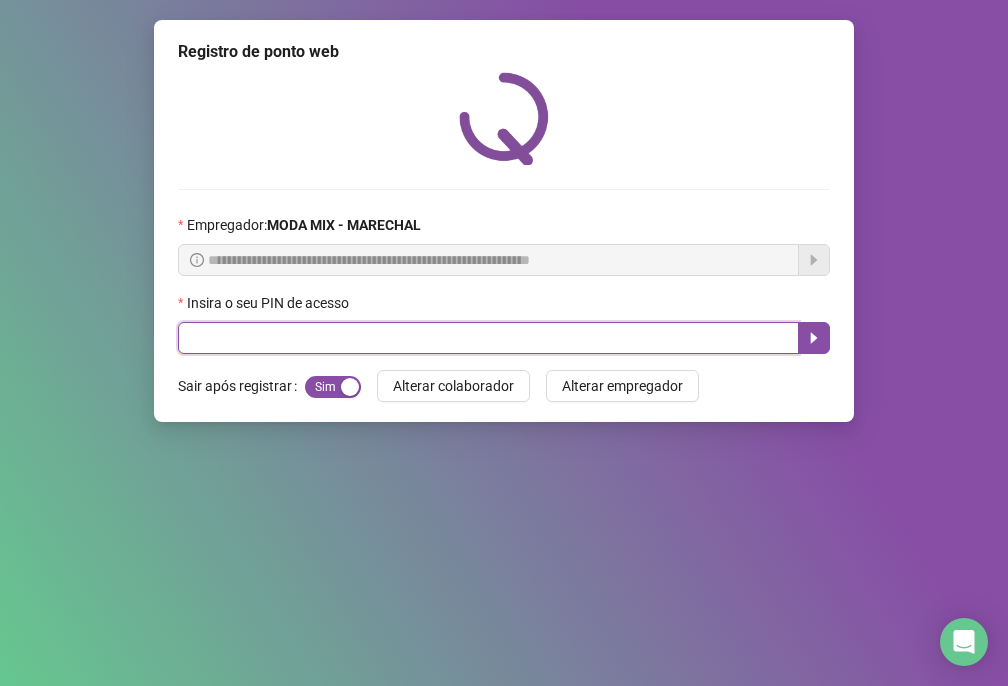 click at bounding box center [488, 338] 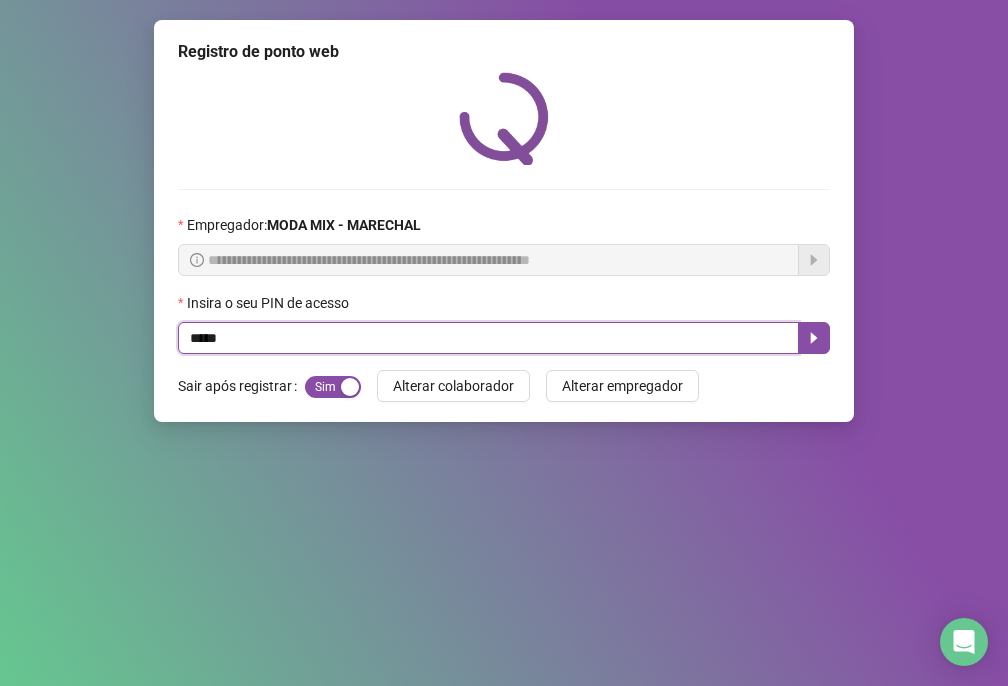 type on "*****" 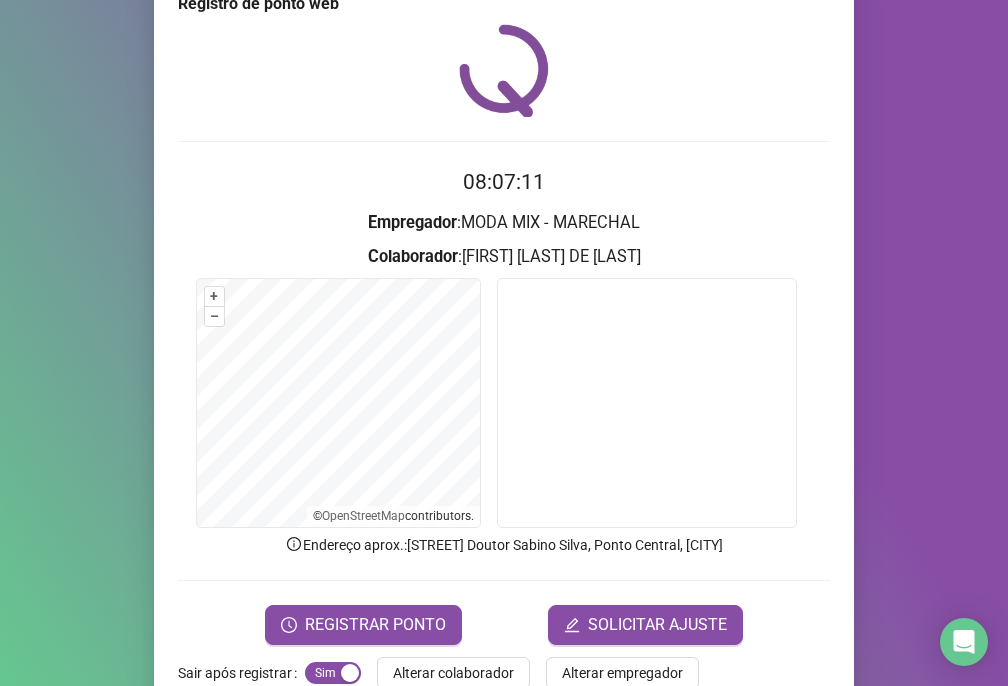 scroll, scrollTop: 95, scrollLeft: 0, axis: vertical 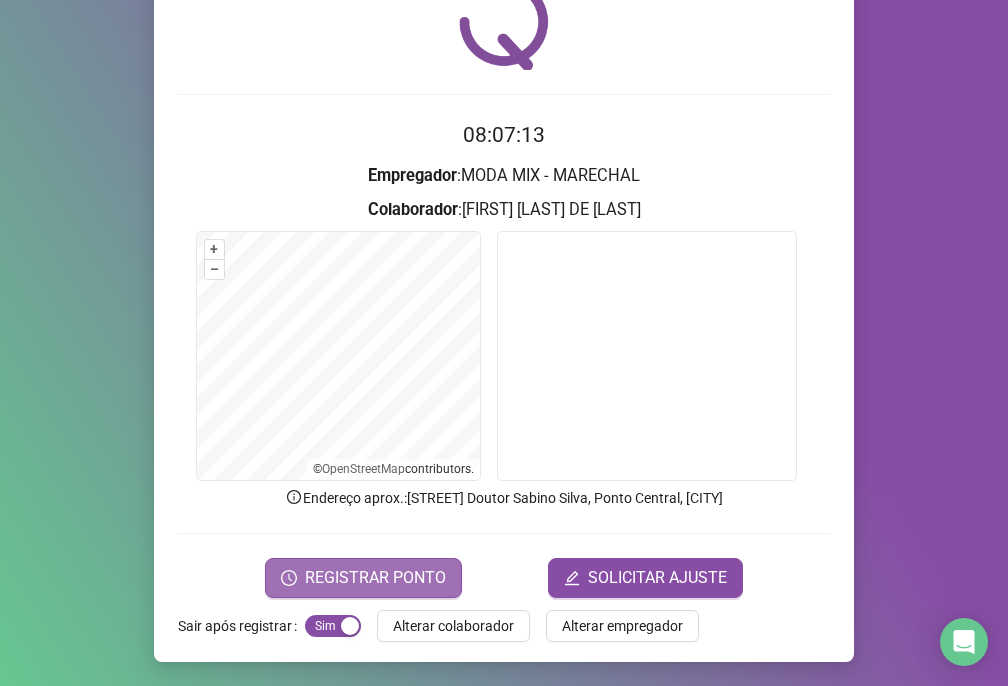 click on "REGISTRAR PONTO" at bounding box center [375, 578] 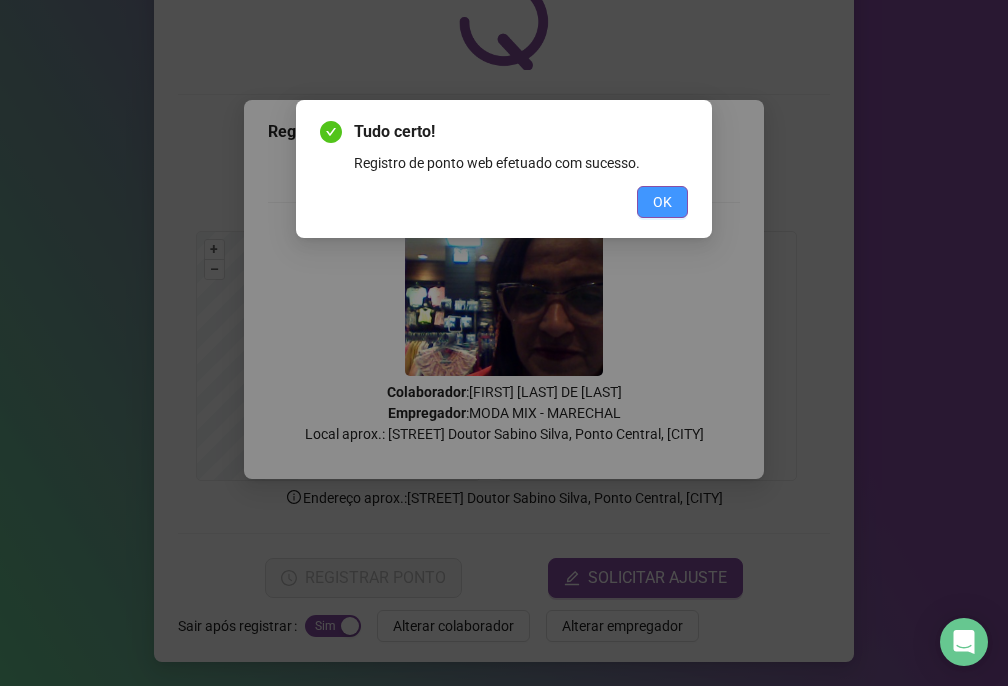 click on "OK" at bounding box center (662, 202) 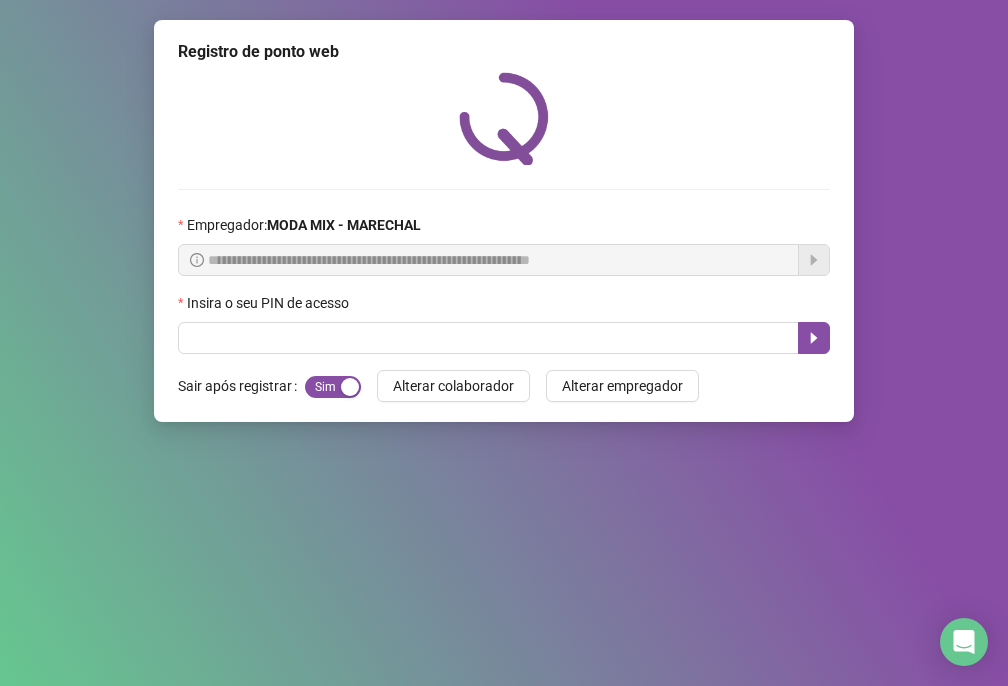 scroll, scrollTop: 0, scrollLeft: 0, axis: both 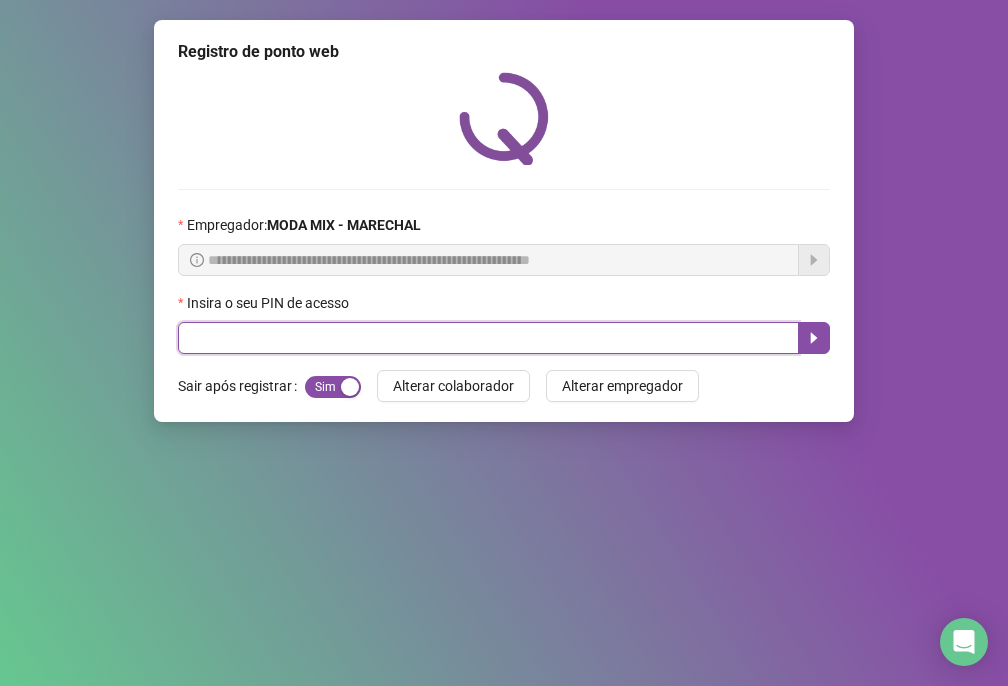click at bounding box center (488, 338) 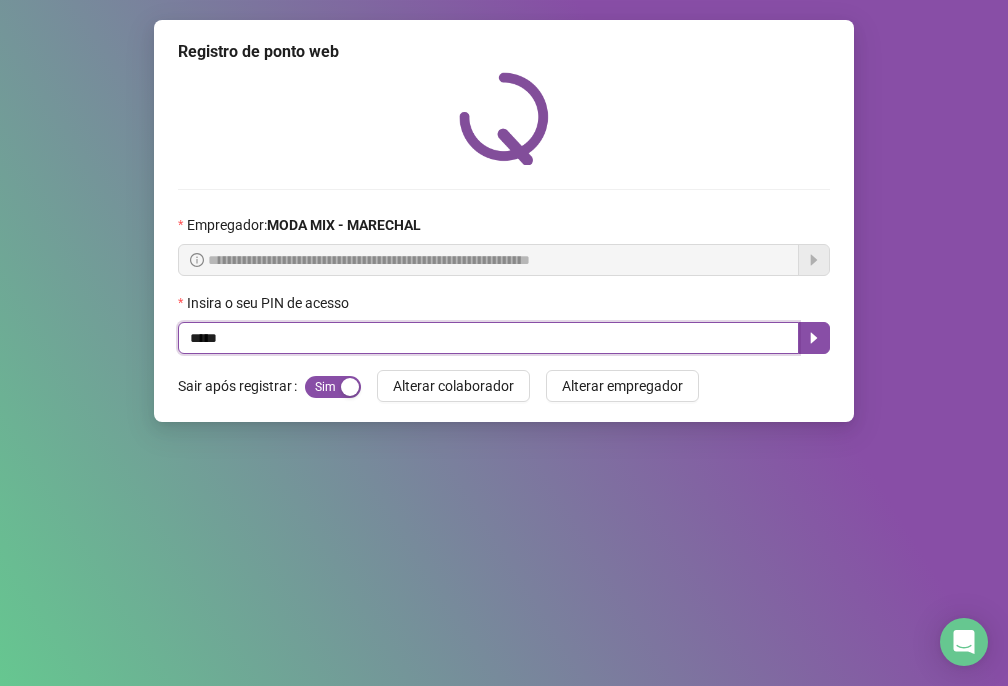 type on "*****" 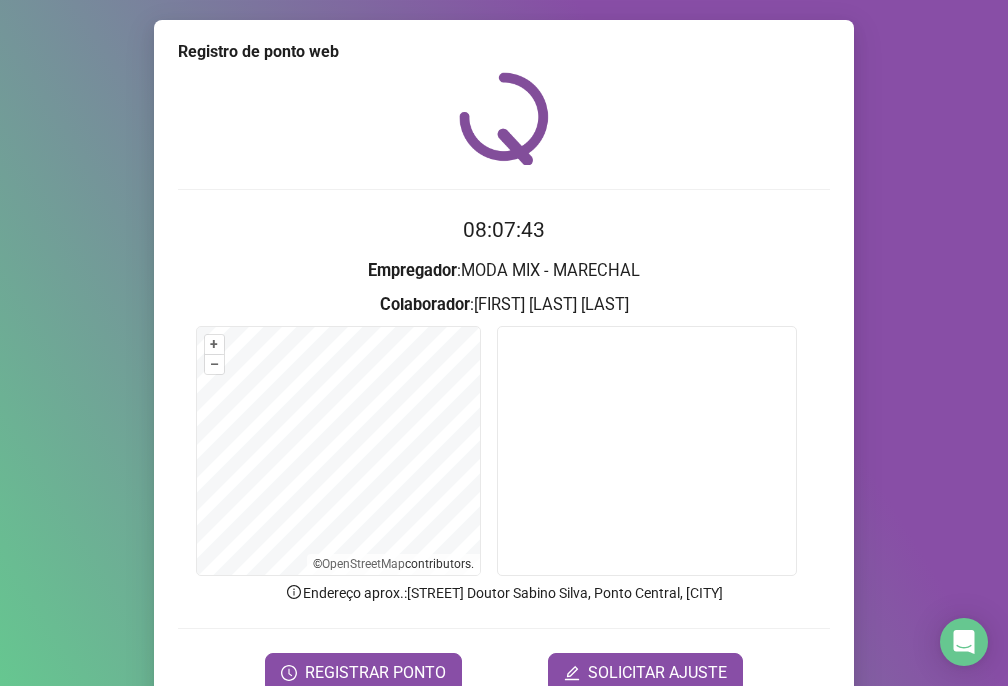scroll, scrollTop: 95, scrollLeft: 0, axis: vertical 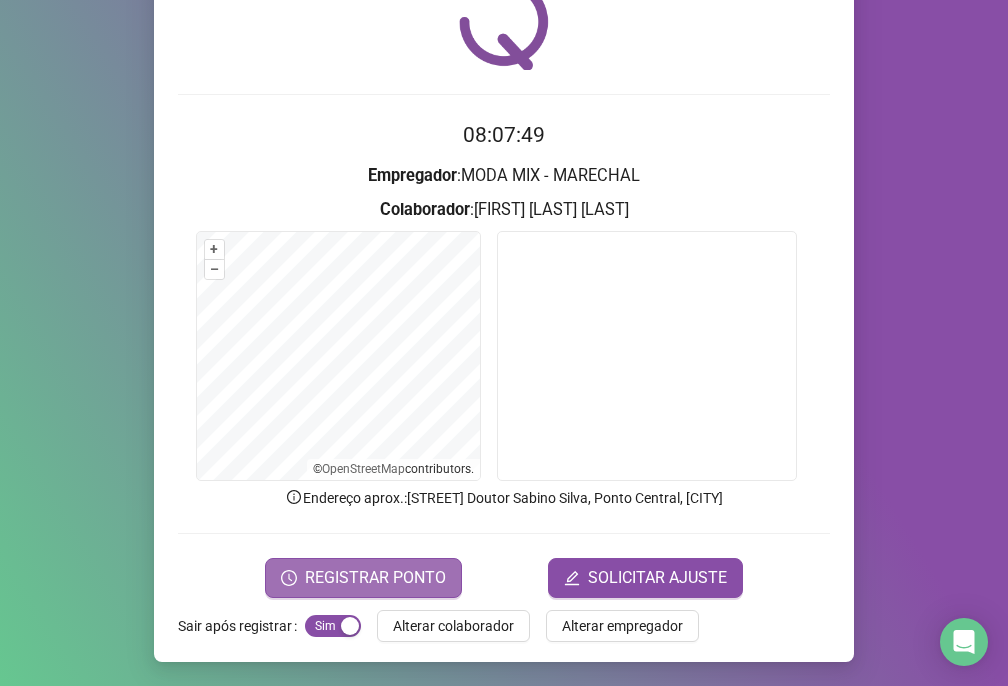 click on "REGISTRAR PONTO" at bounding box center [375, 578] 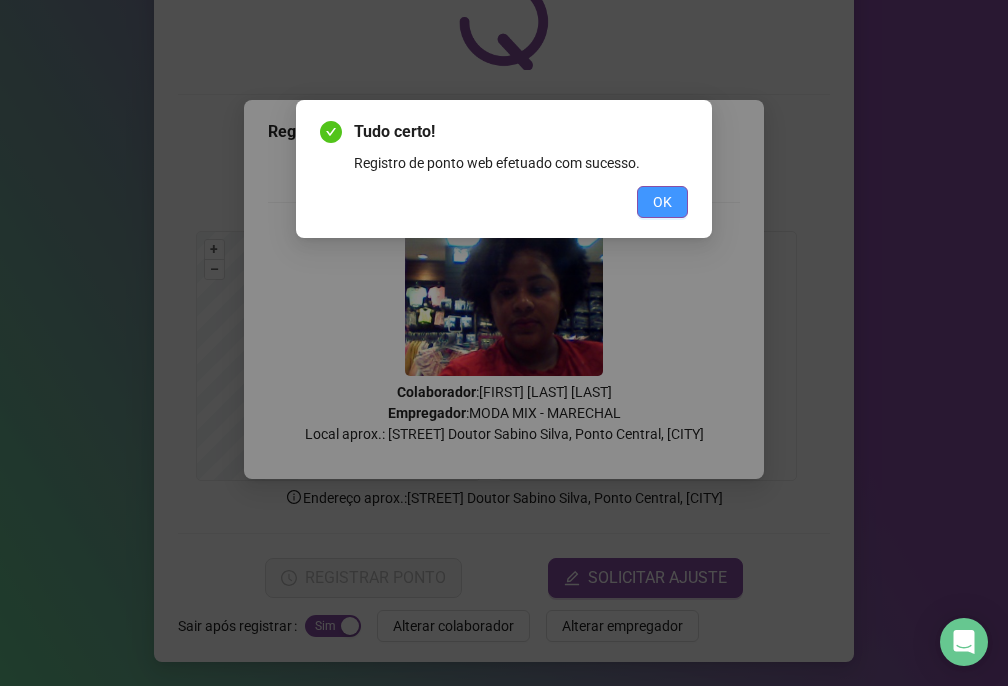 click on "OK" at bounding box center [662, 202] 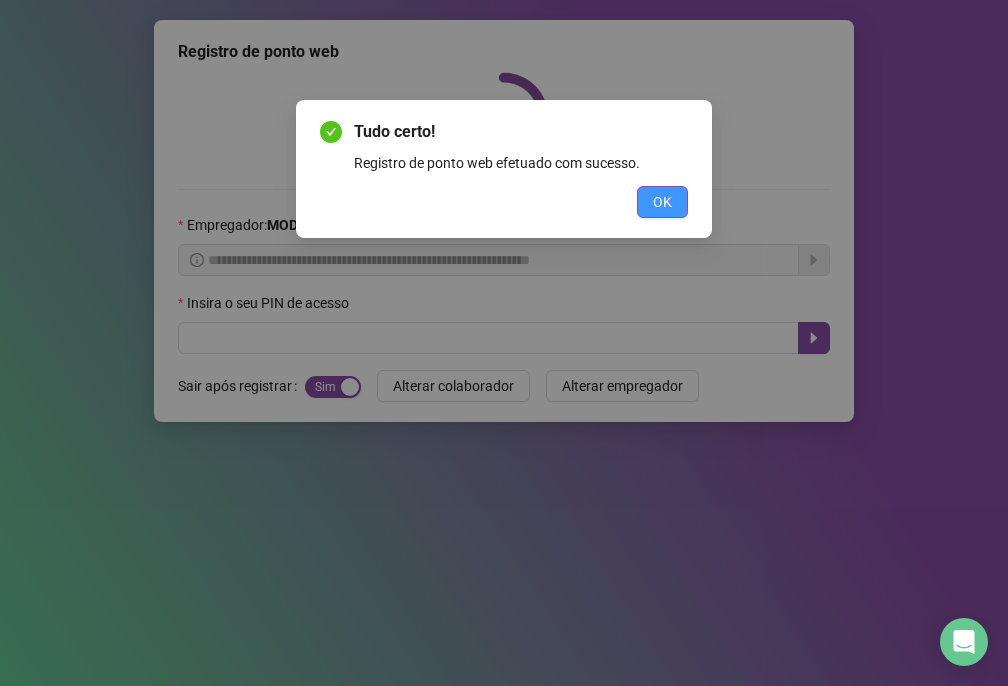 scroll, scrollTop: 0, scrollLeft: 0, axis: both 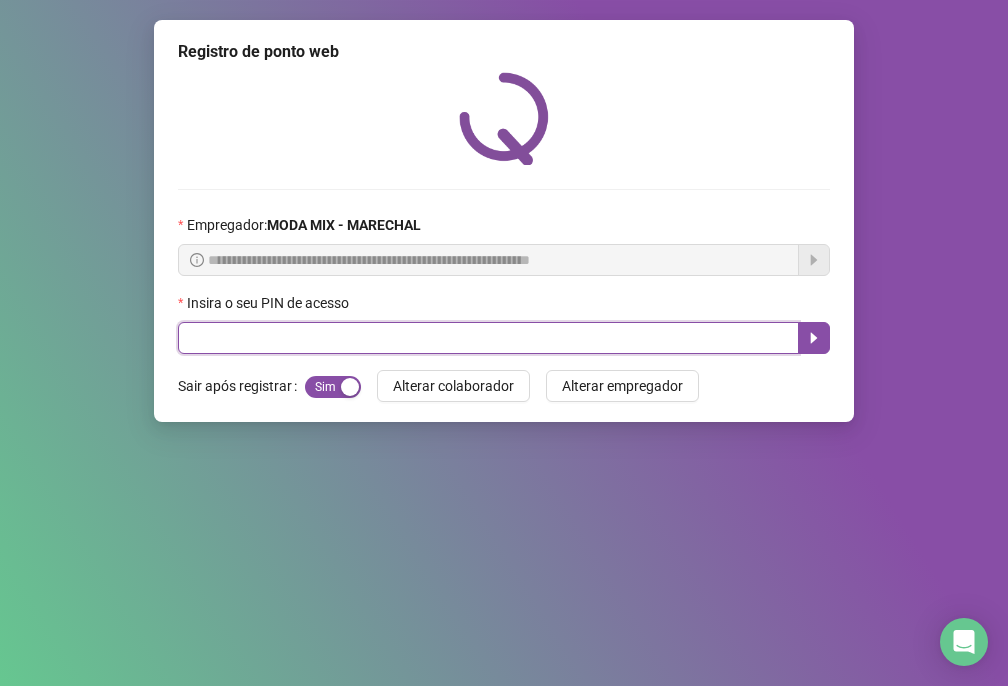 click at bounding box center [488, 338] 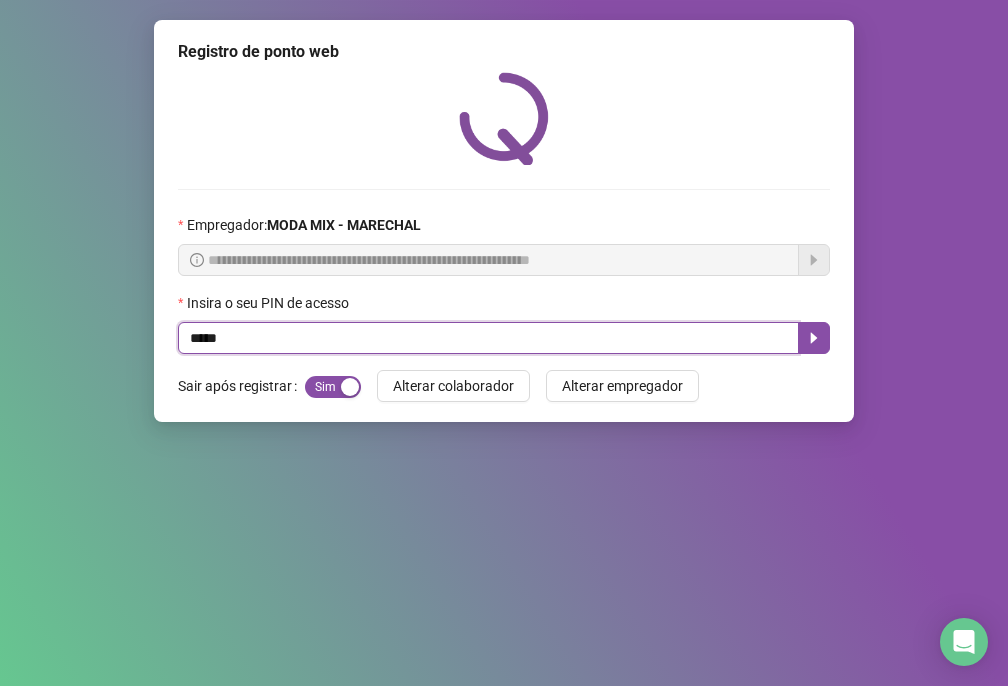 type on "*****" 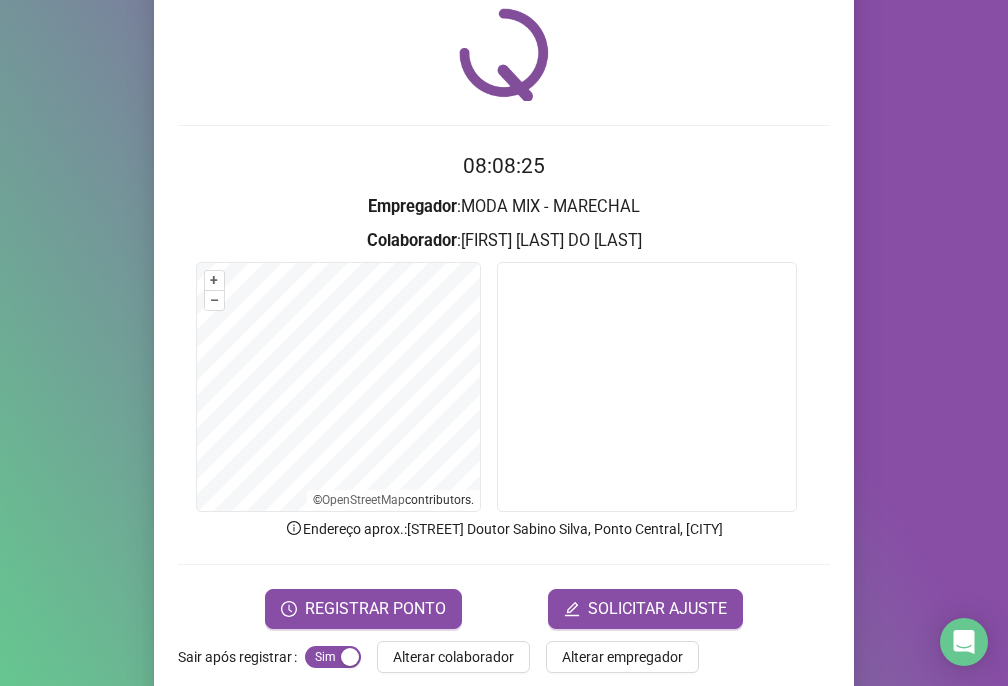 scroll, scrollTop: 95, scrollLeft: 0, axis: vertical 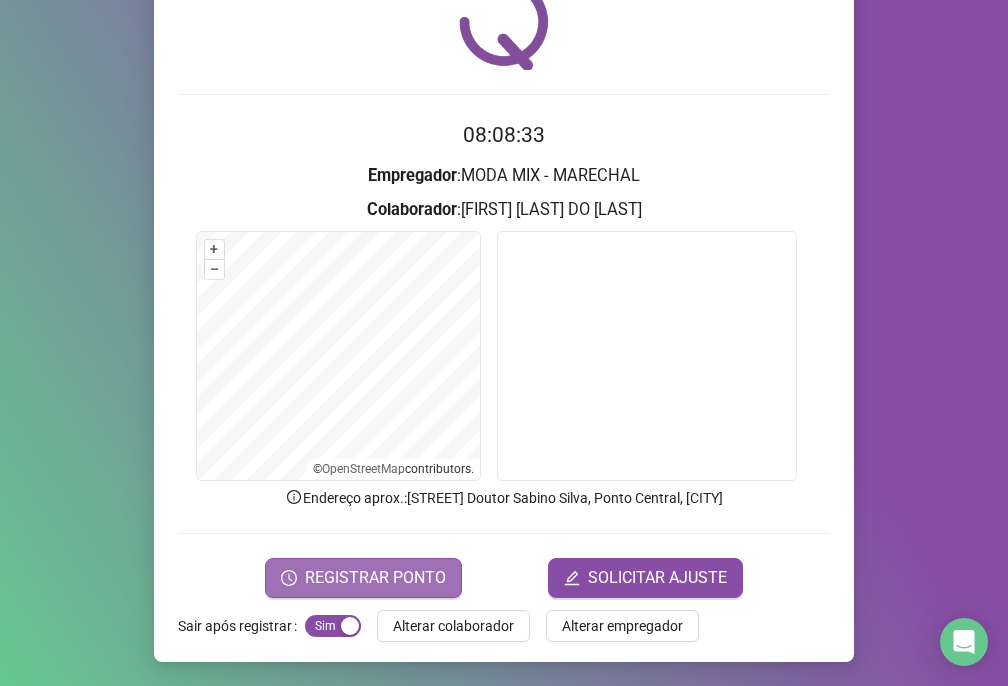 click on "REGISTRAR PONTO" at bounding box center (375, 578) 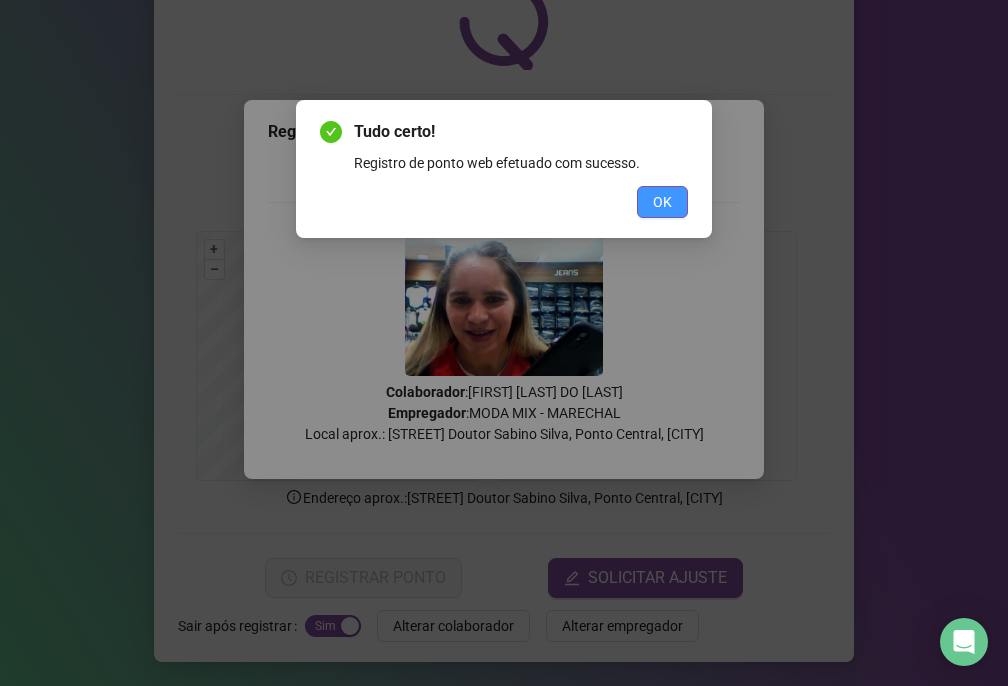 click on "OK" at bounding box center (662, 202) 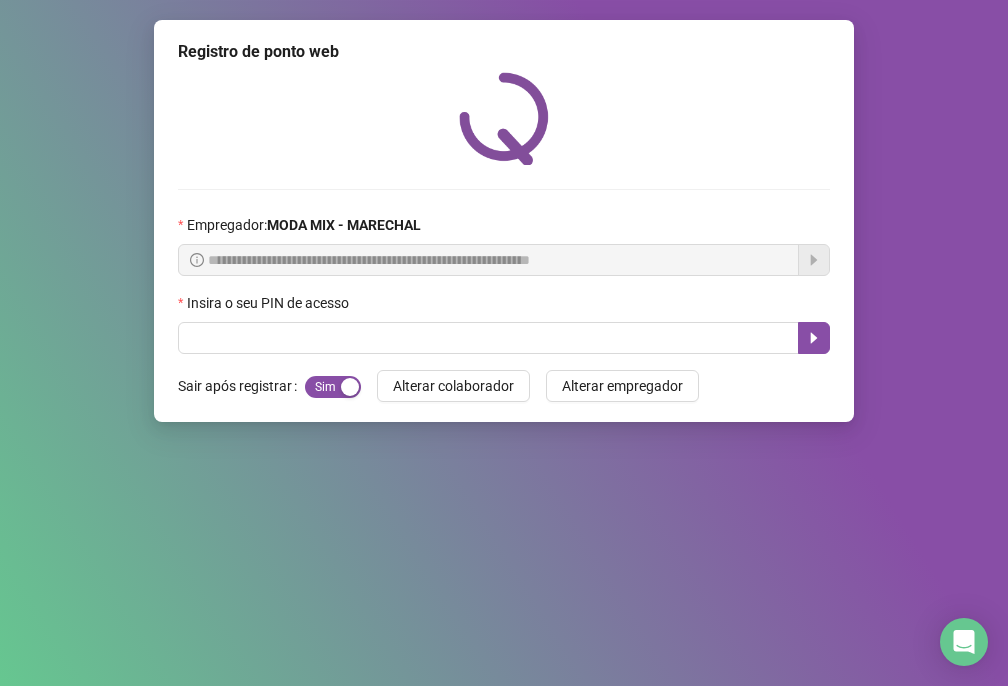 scroll, scrollTop: 0, scrollLeft: 0, axis: both 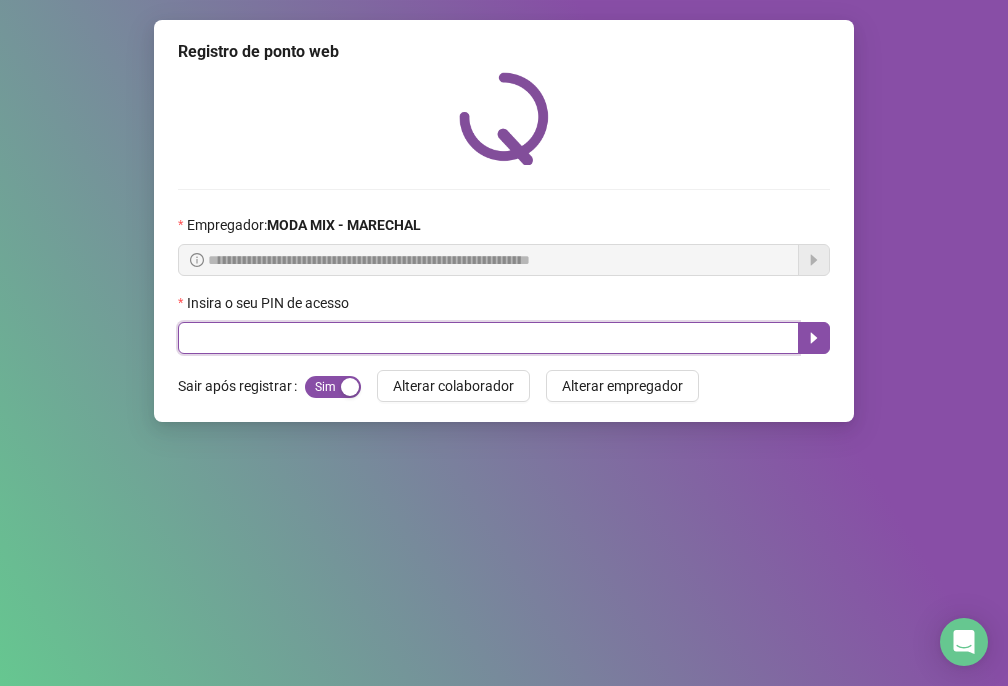 click at bounding box center (488, 338) 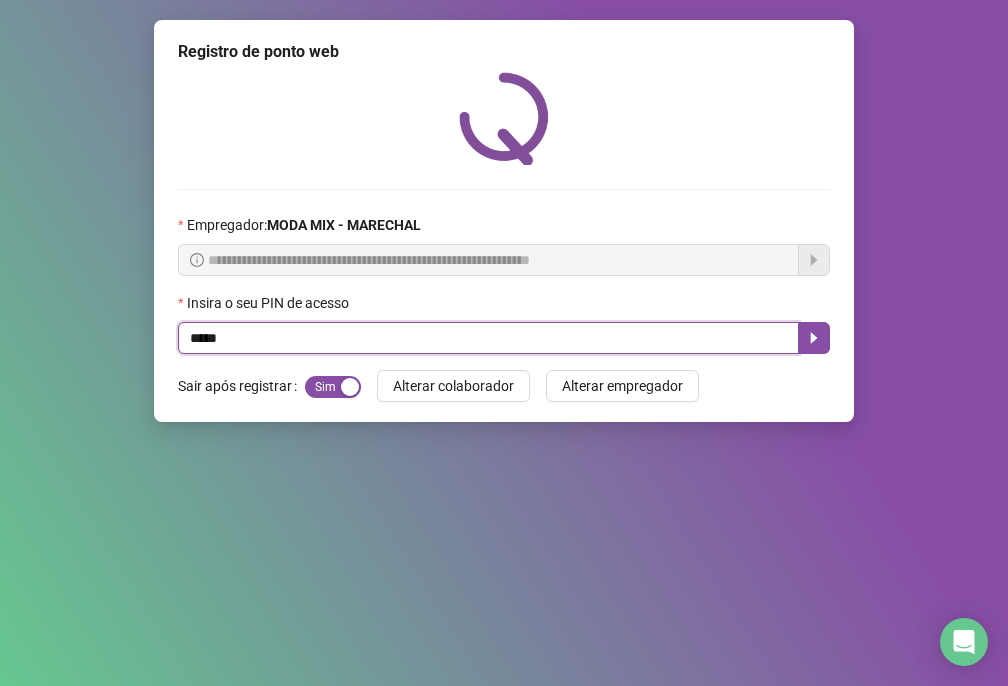 type on "*****" 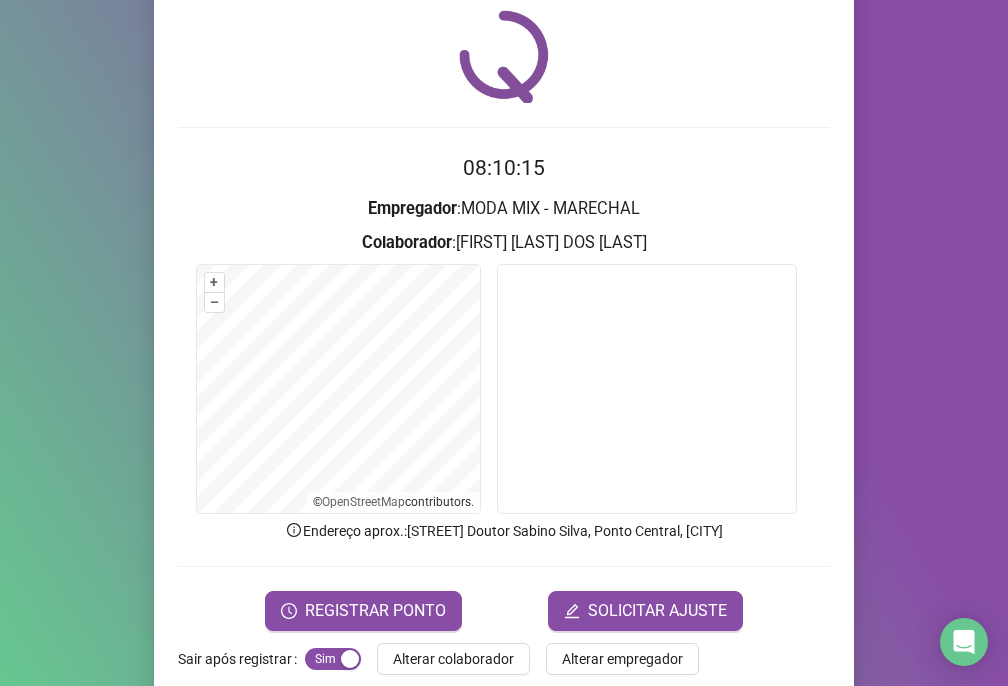 scroll, scrollTop: 95, scrollLeft: 0, axis: vertical 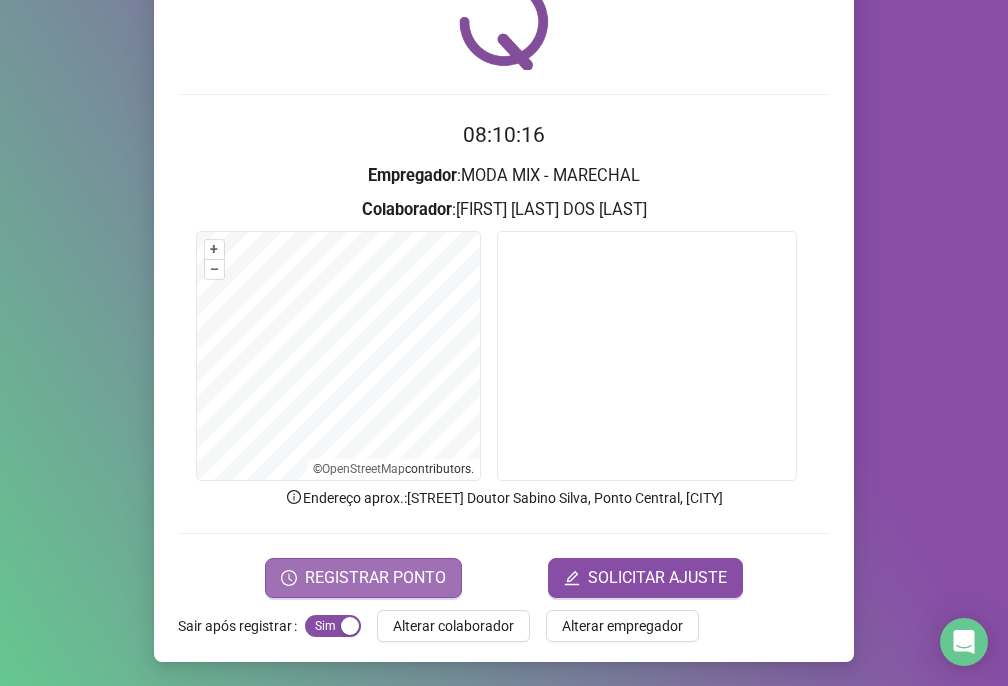 click on "REGISTRAR PONTO" at bounding box center [375, 578] 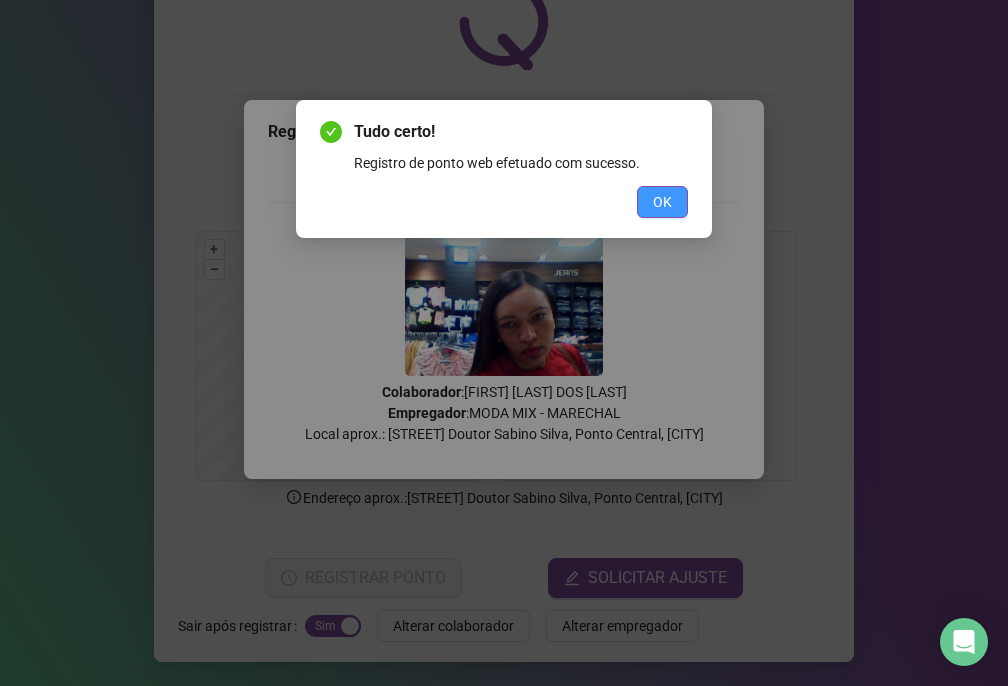 click on "OK" at bounding box center [662, 202] 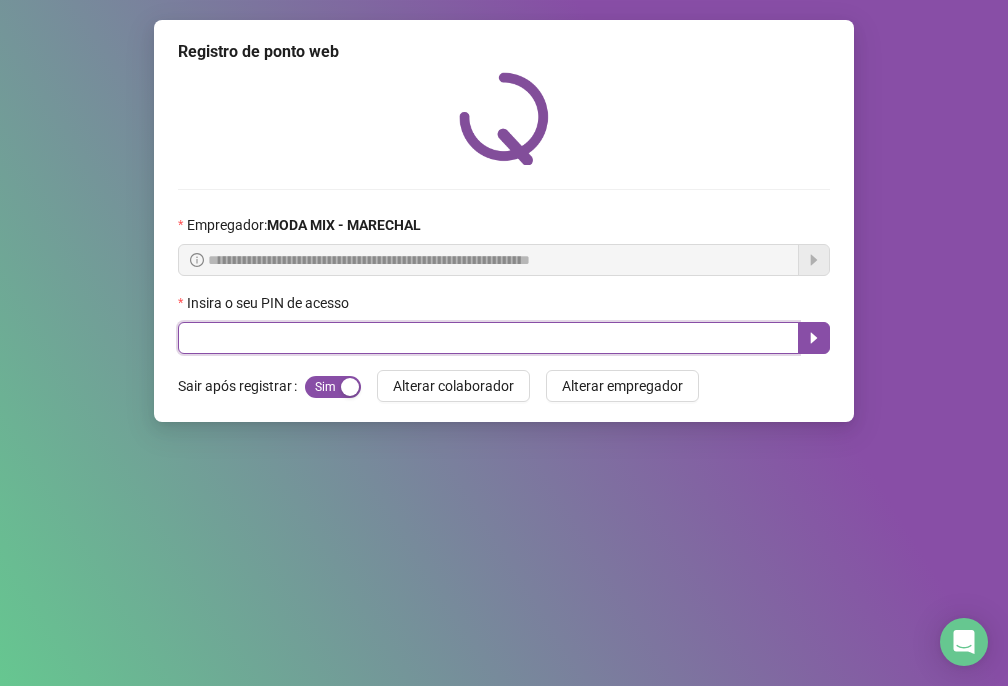 click at bounding box center [488, 338] 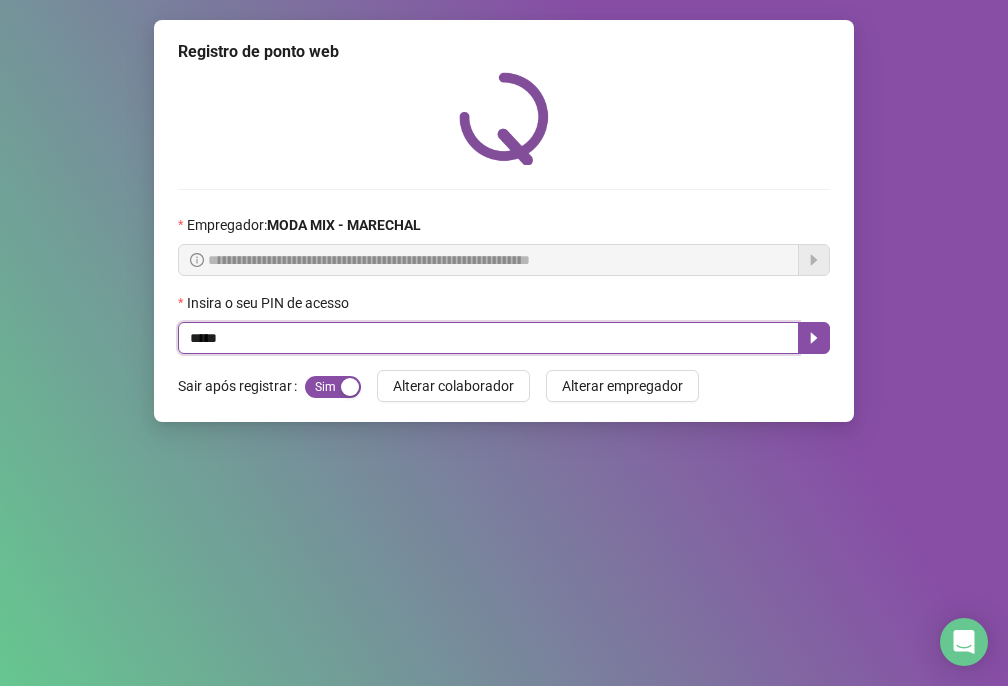 type on "*****" 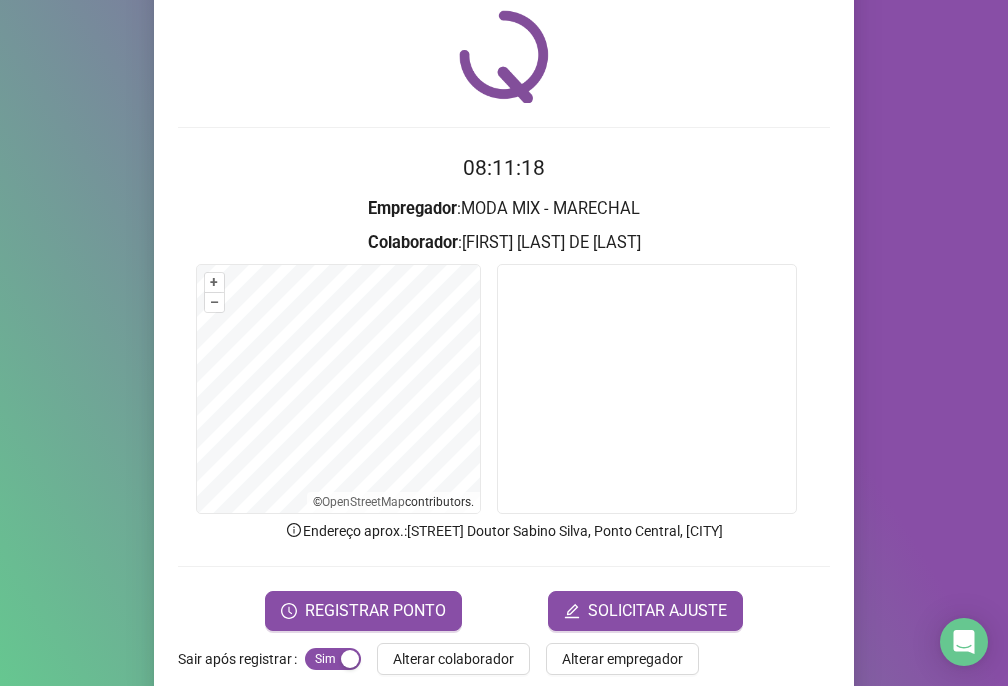 scroll, scrollTop: 95, scrollLeft: 0, axis: vertical 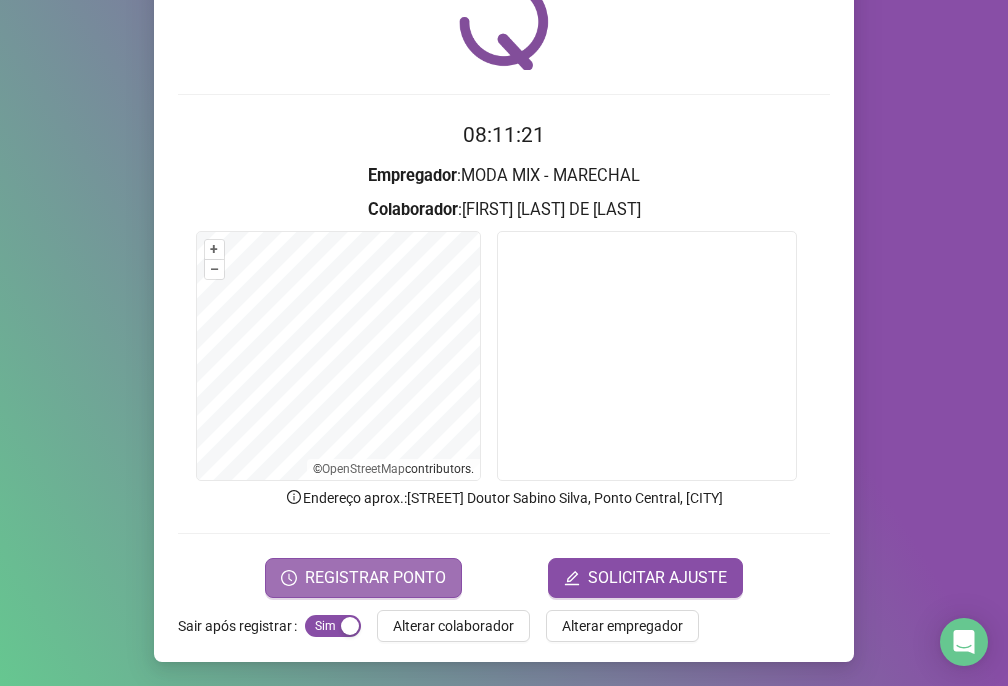 click on "REGISTRAR PONTO" at bounding box center (375, 578) 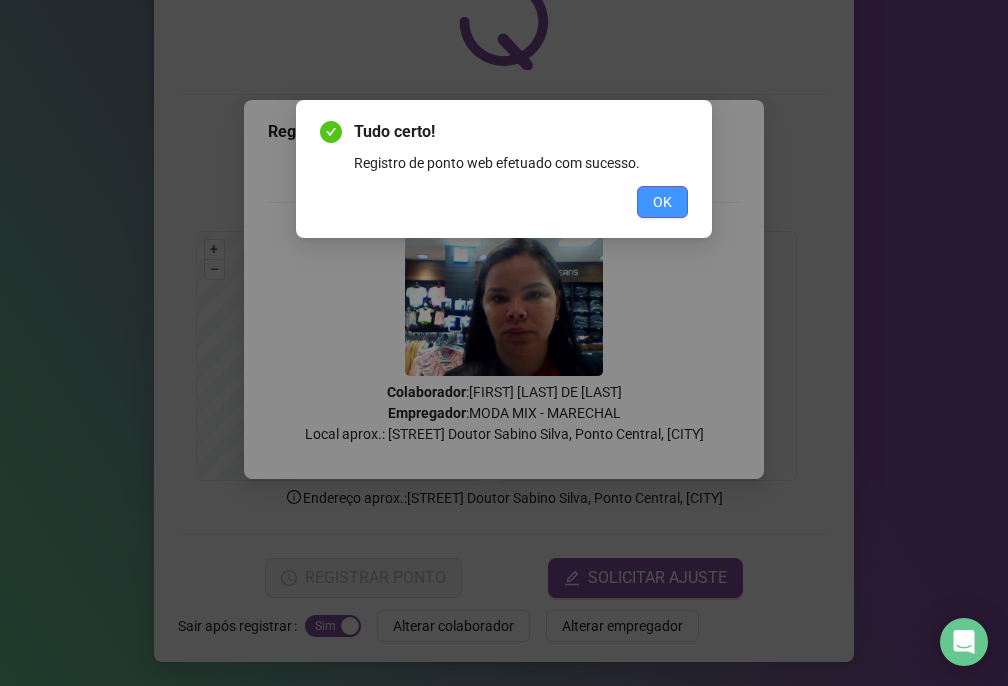 click on "OK" at bounding box center (662, 202) 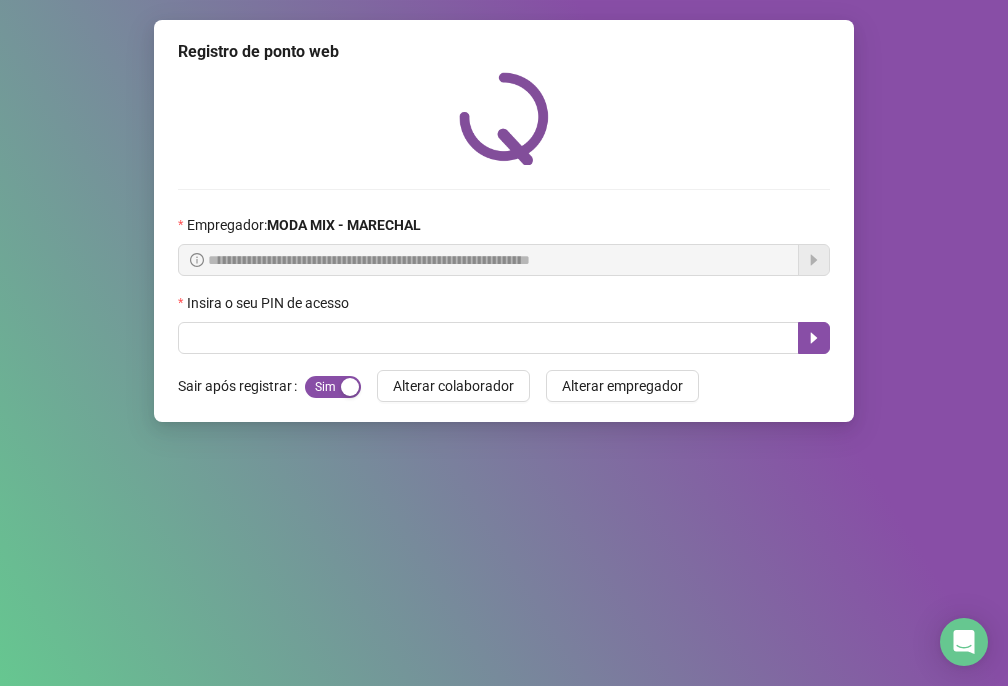 click on "Insira o seu PIN de acesso" at bounding box center [504, 307] 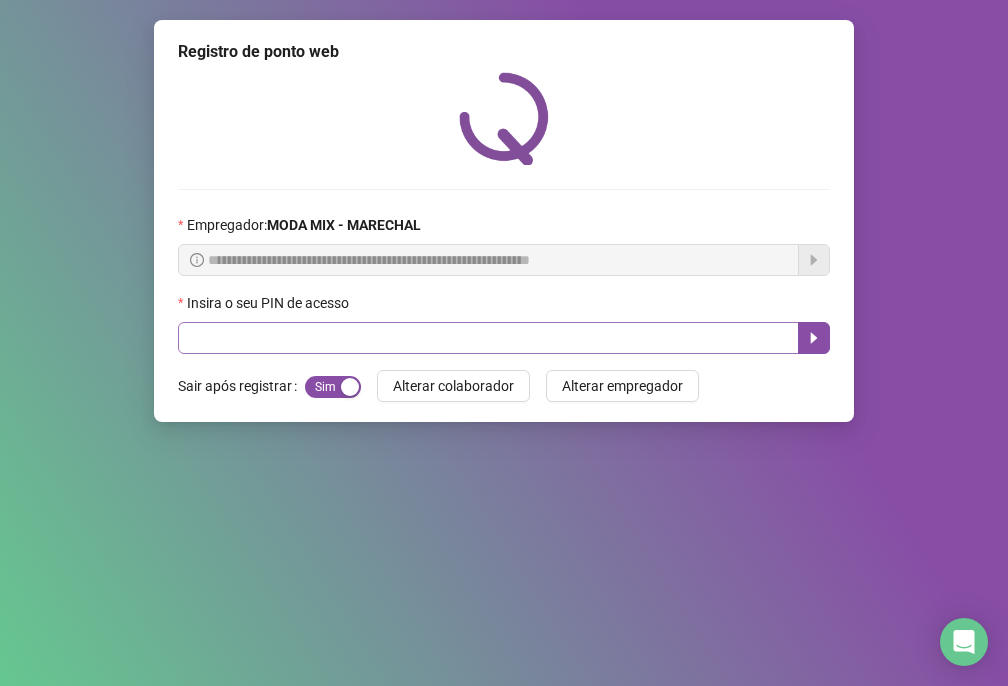 drag, startPoint x: 611, startPoint y: 318, endPoint x: 611, endPoint y: 333, distance: 15 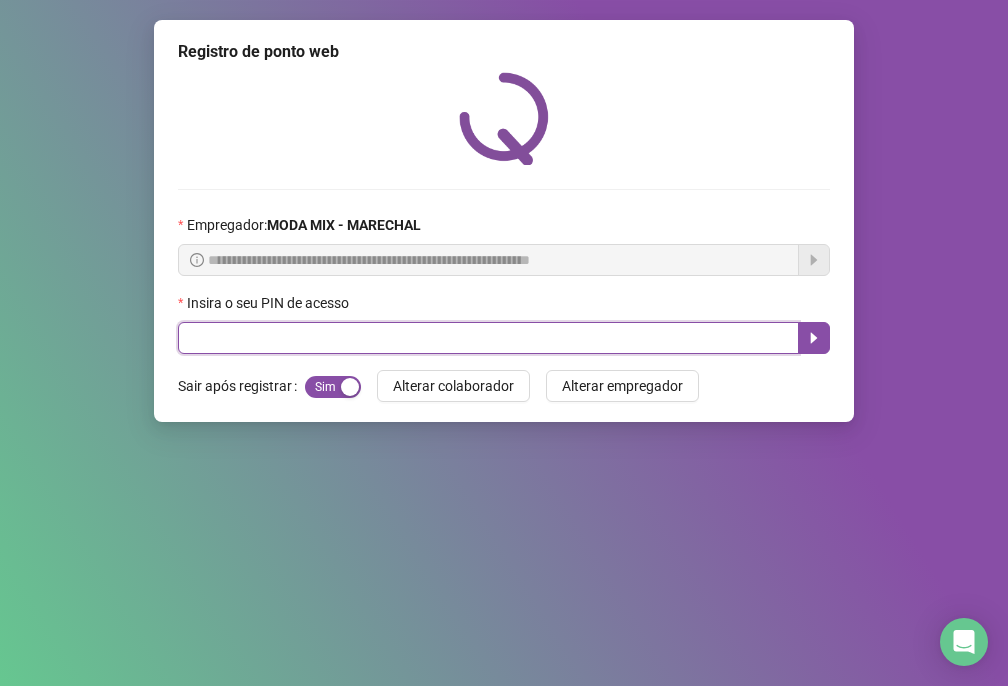 click at bounding box center [488, 338] 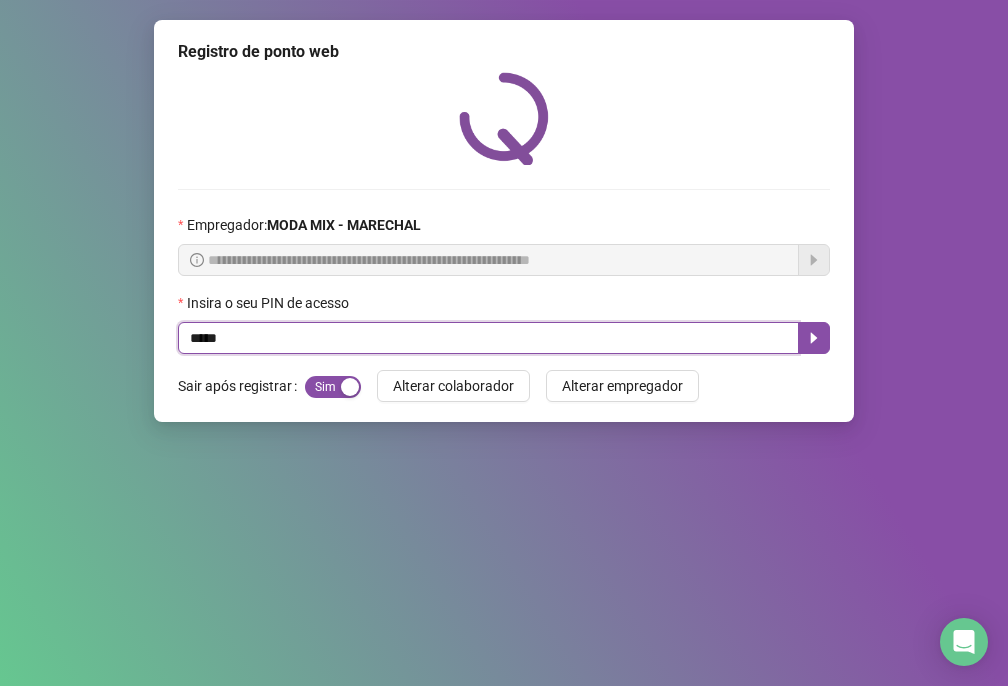 drag, startPoint x: 300, startPoint y: 337, endPoint x: 288, endPoint y: 337, distance: 12 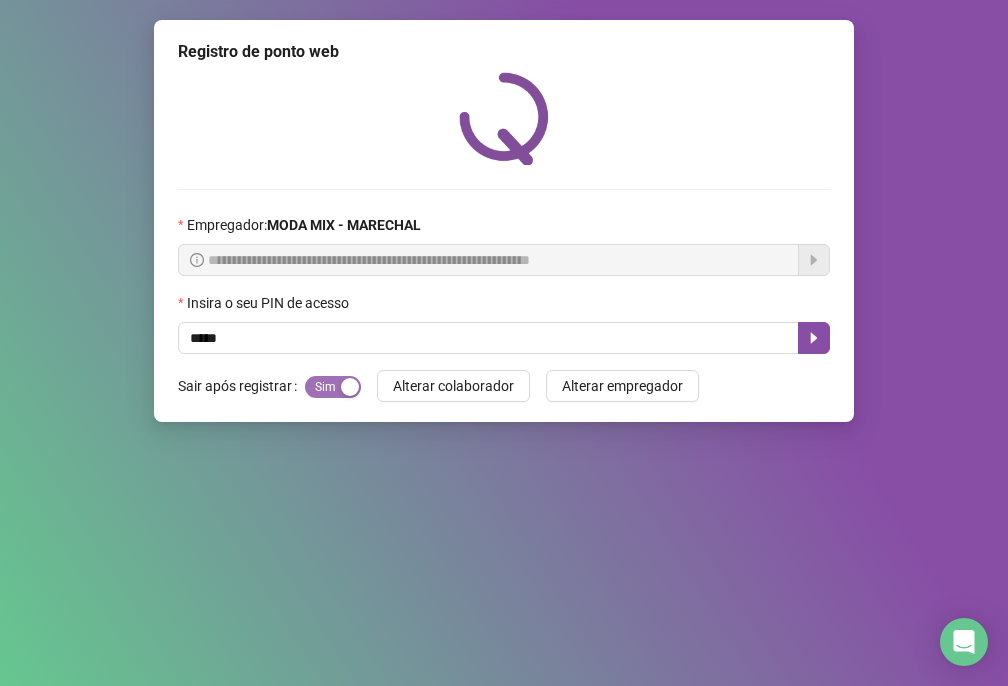 click on "Sim Não" at bounding box center [333, 387] 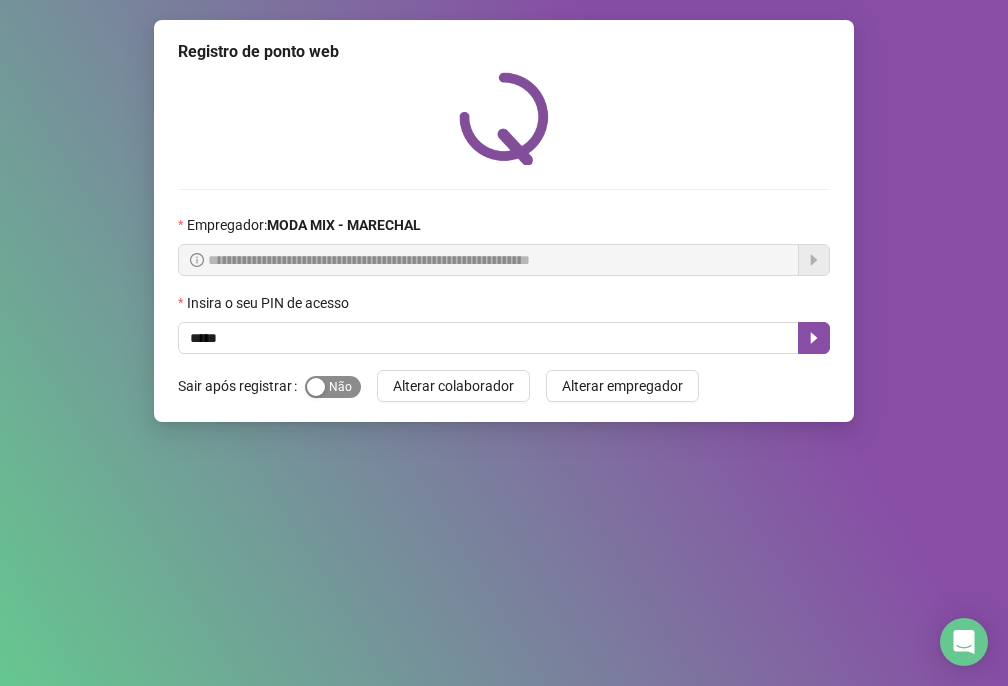 click at bounding box center (316, 387) 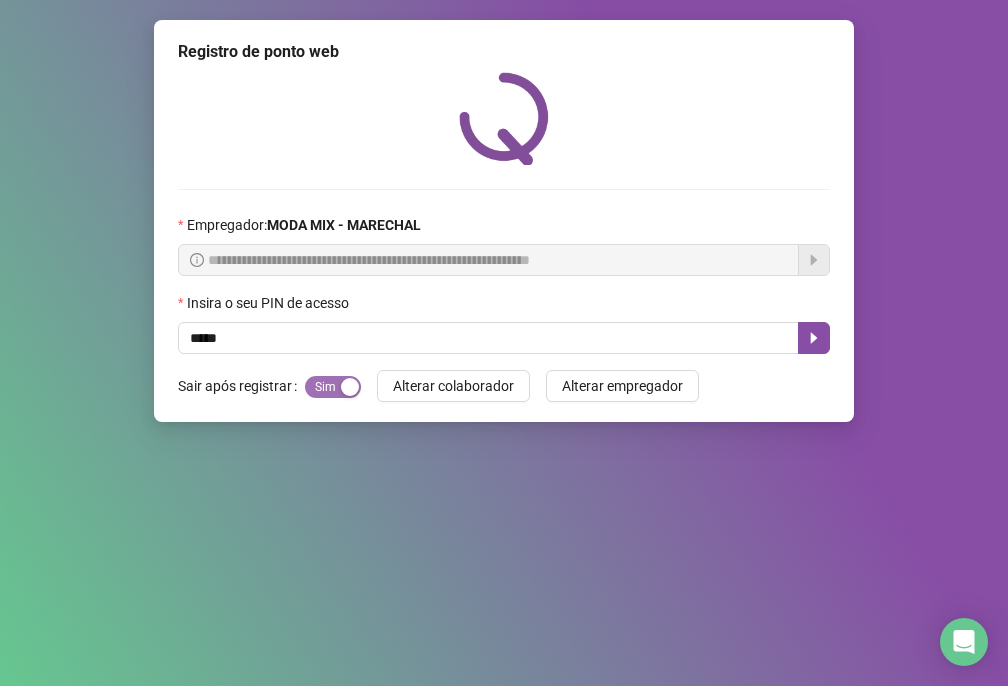 click on "Sim Não" at bounding box center [333, 387] 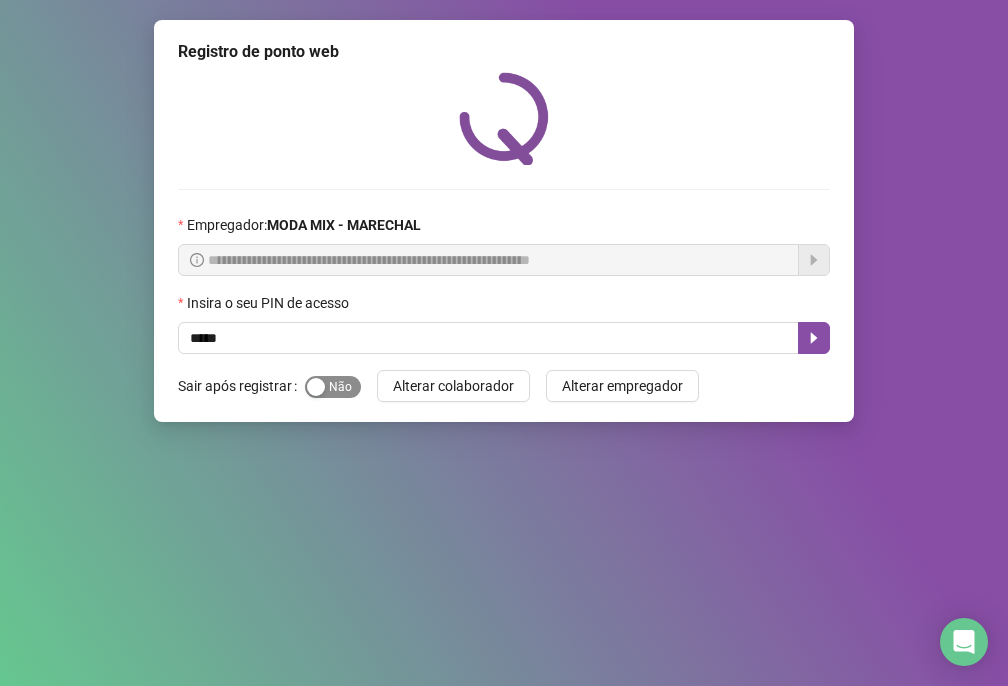 click at bounding box center (316, 387) 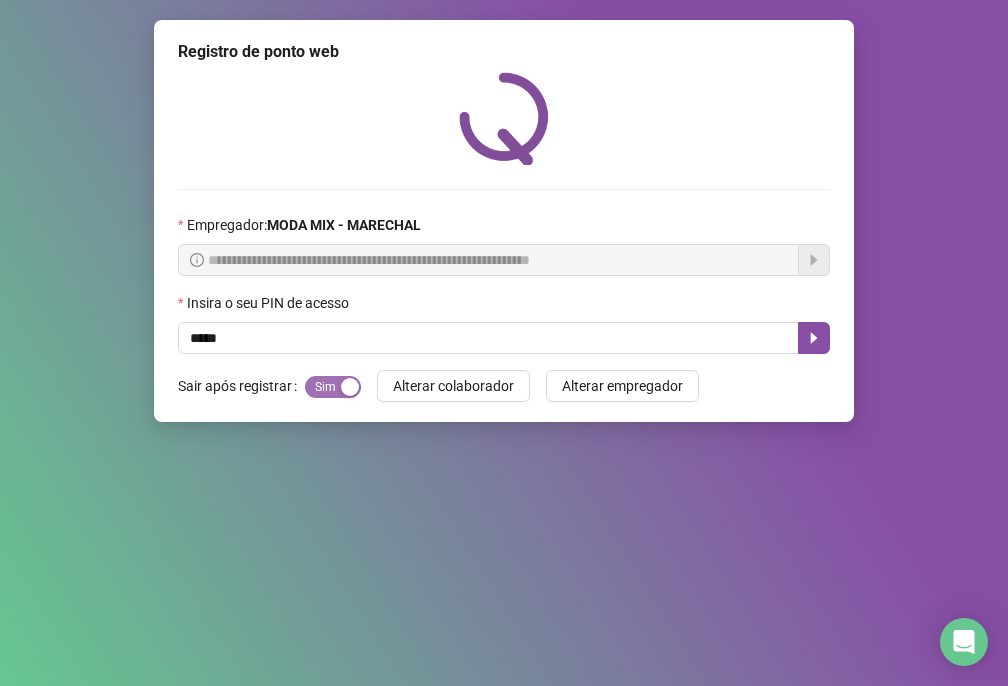 click on "Sim Não" at bounding box center (333, 387) 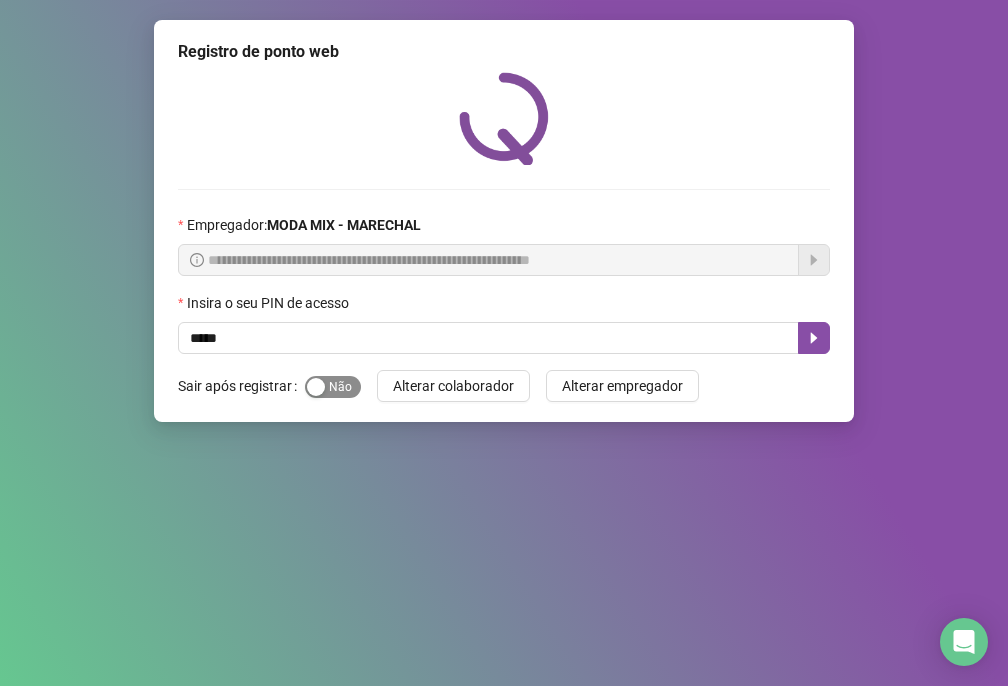 click at bounding box center (316, 387) 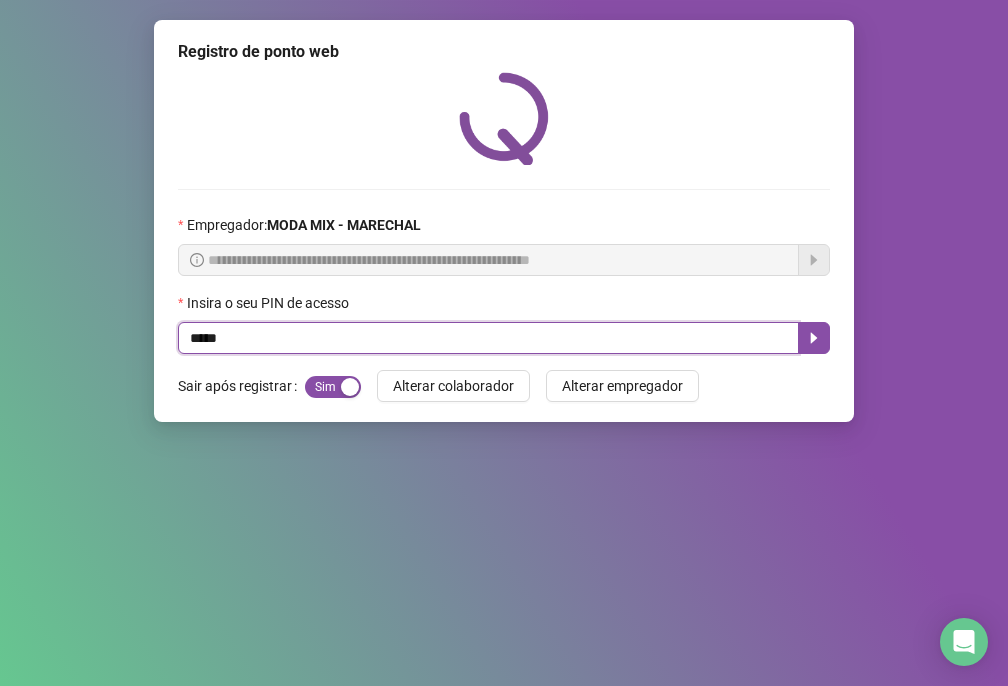 click on "*****" at bounding box center (488, 338) 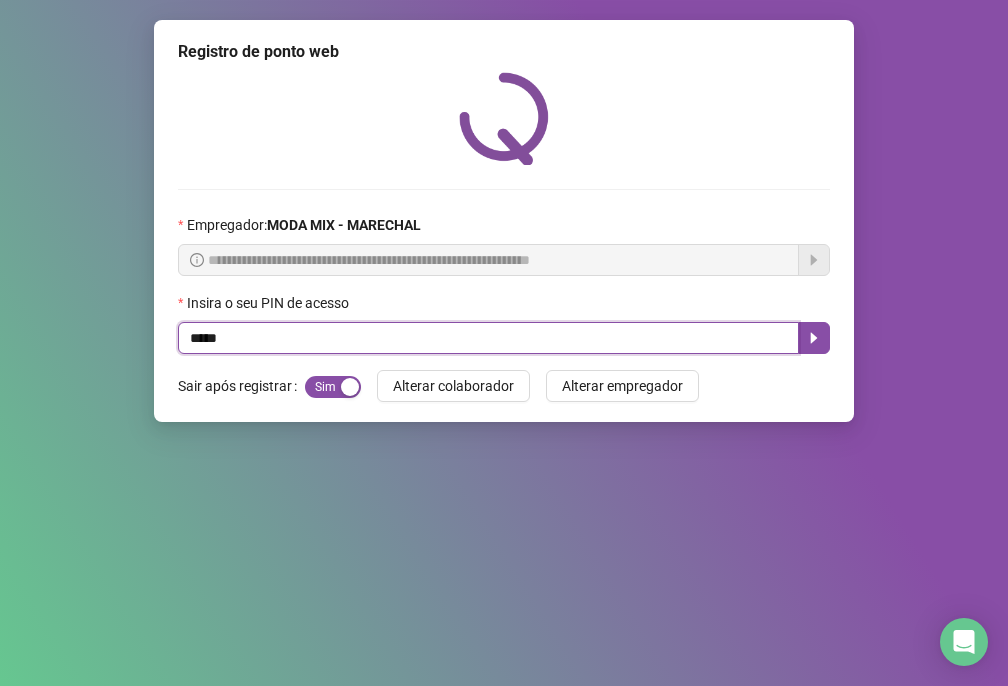 click on "*****" at bounding box center [488, 338] 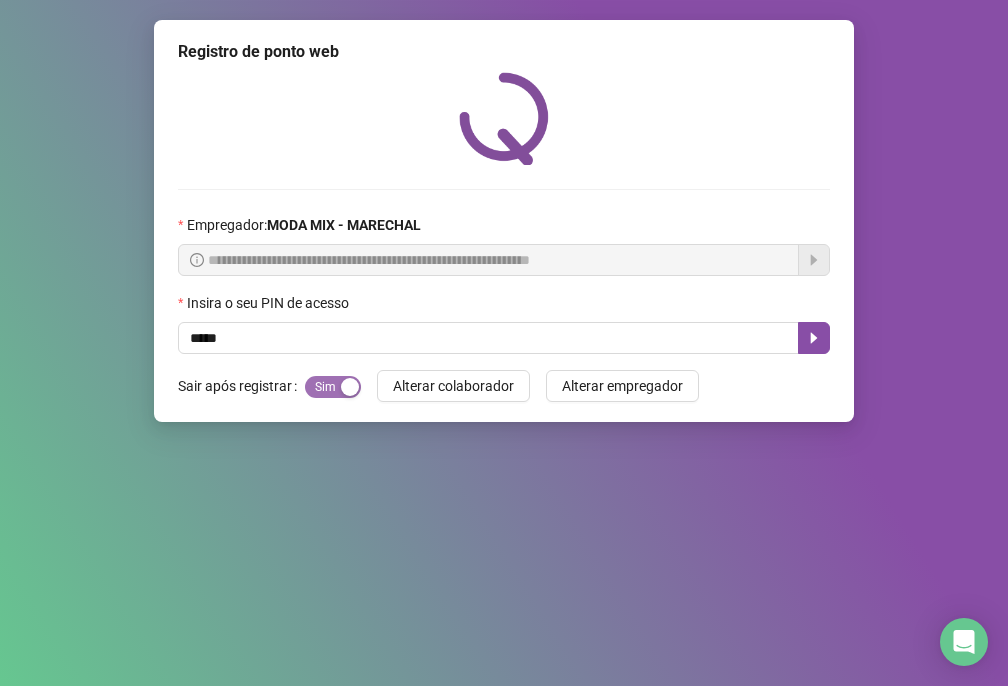 click on "Sim Não" at bounding box center [333, 387] 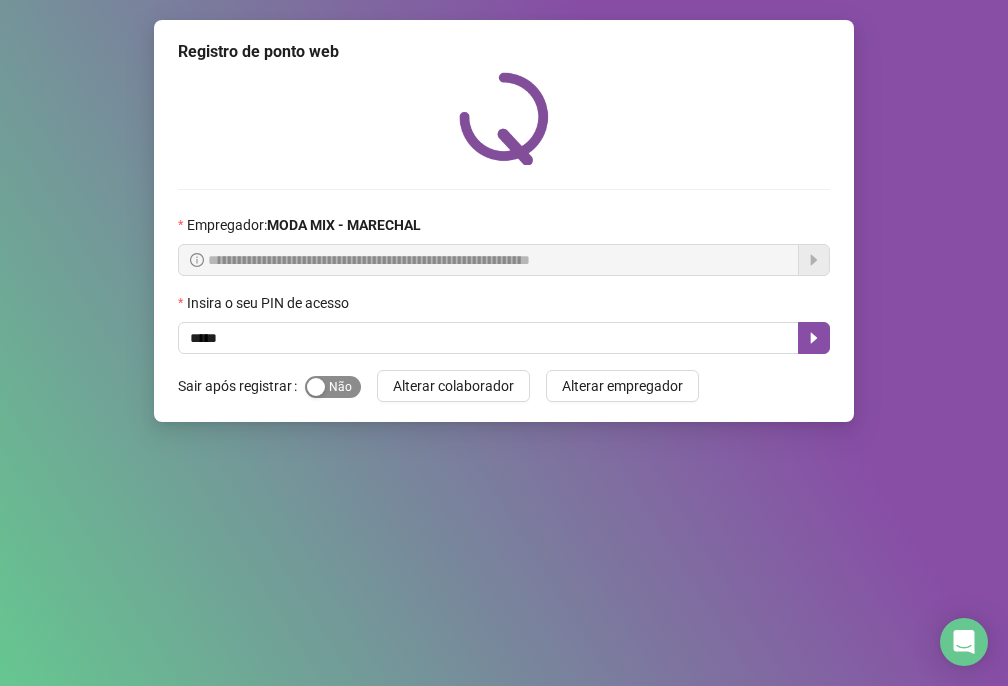 click on "Sim Não" at bounding box center [333, 387] 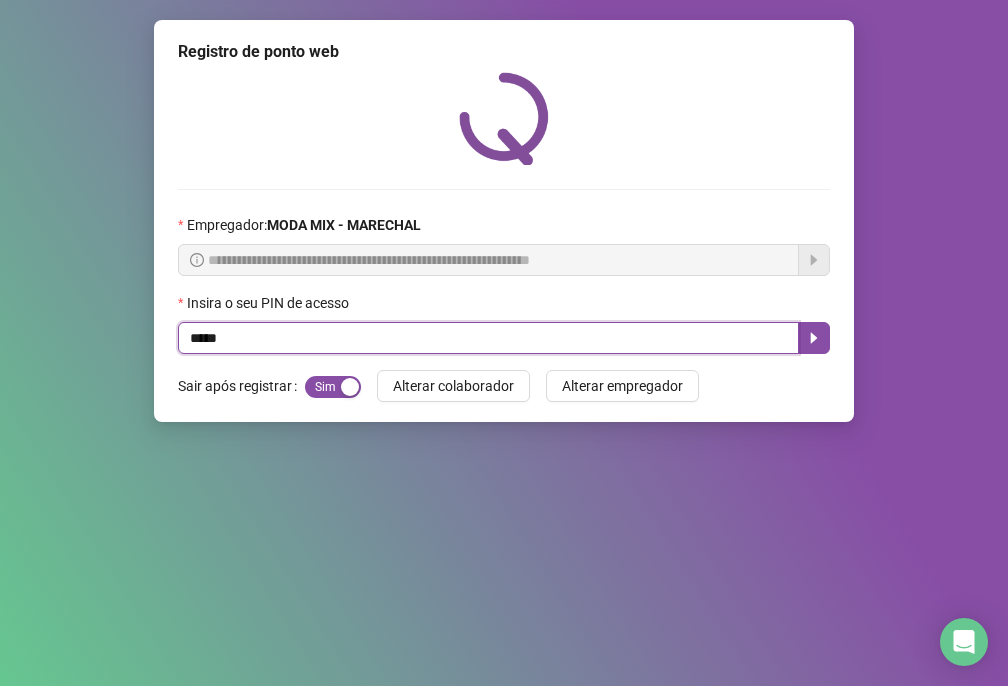 click on "**********" at bounding box center (504, 221) 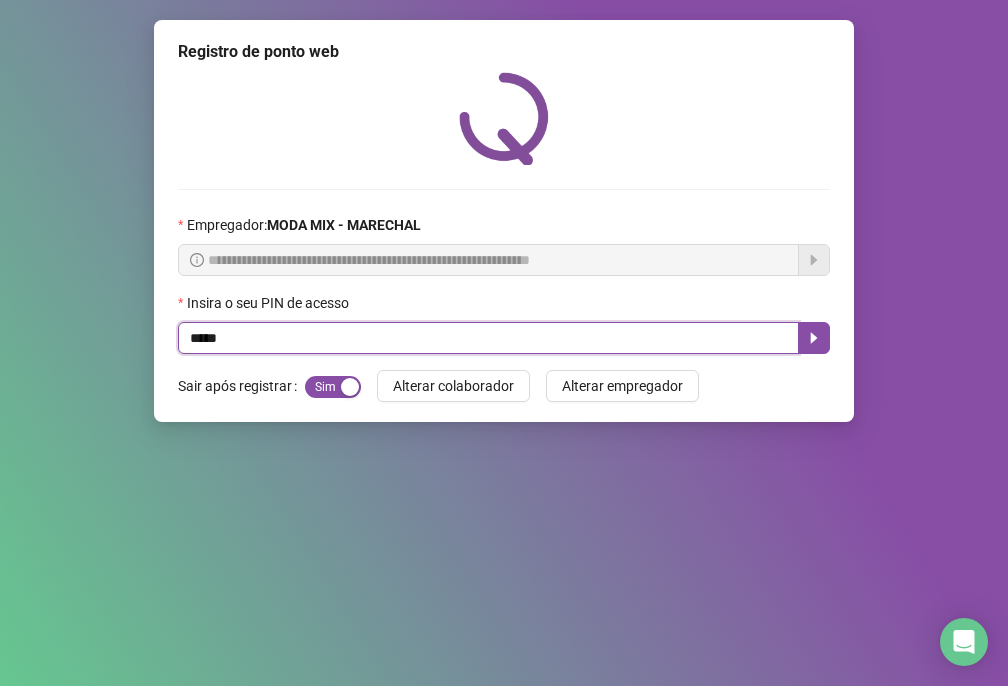click on "*****" at bounding box center (488, 338) 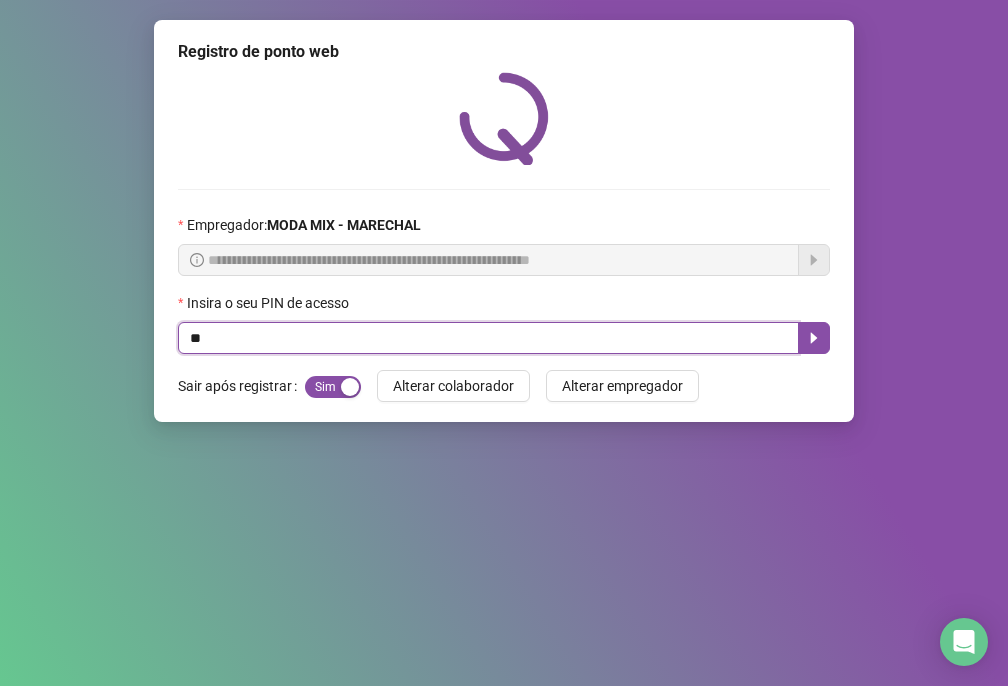 type on "*" 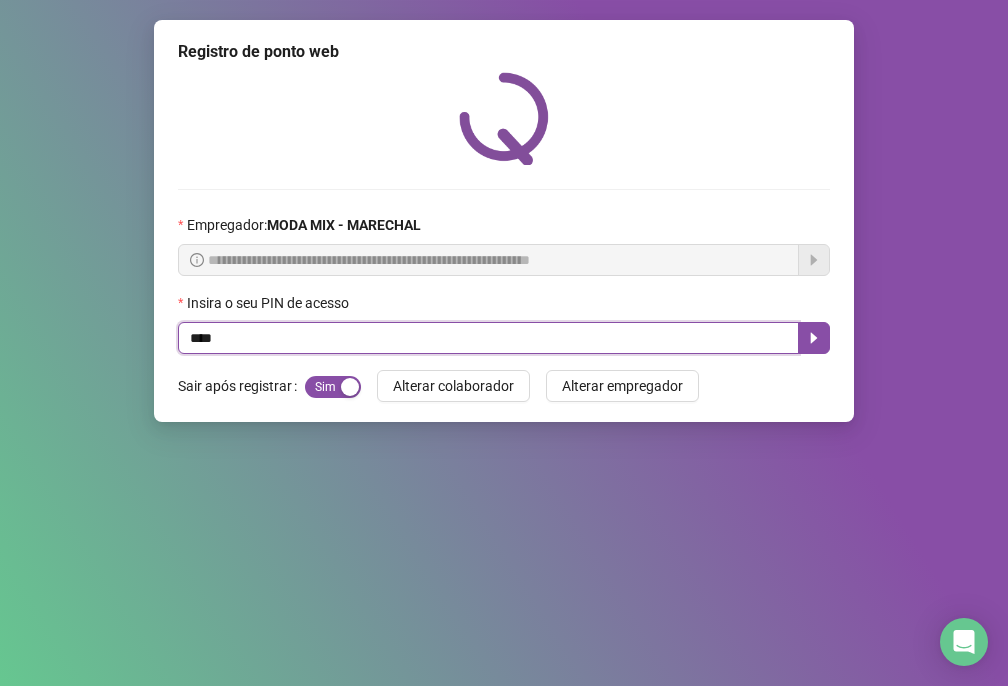 type on "*****" 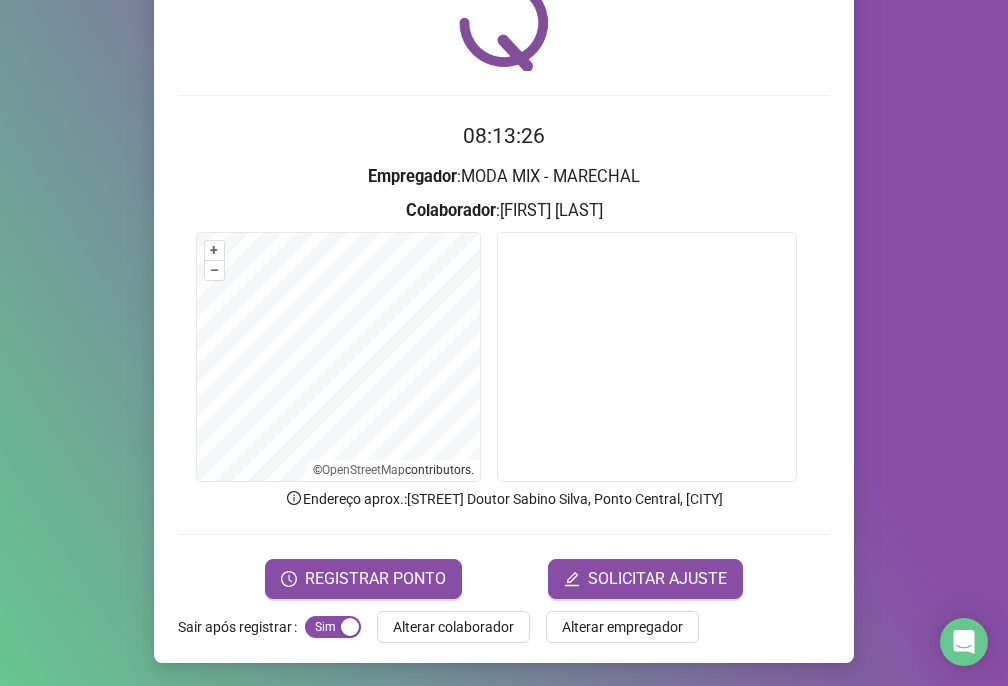 scroll, scrollTop: 95, scrollLeft: 0, axis: vertical 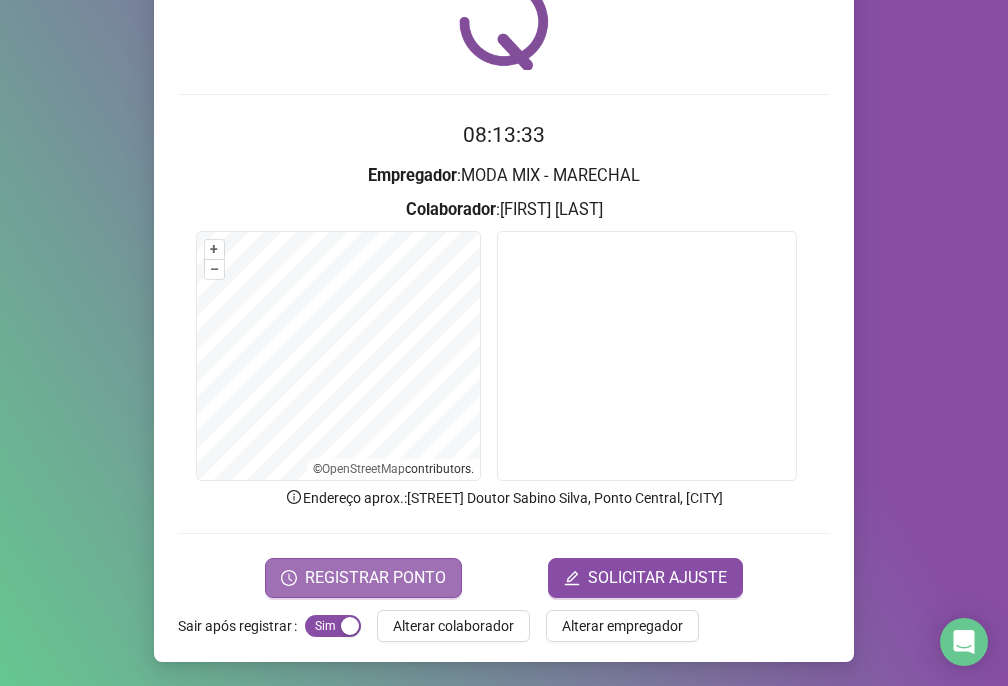drag, startPoint x: 369, startPoint y: 581, endPoint x: 357, endPoint y: 582, distance: 12.0415945 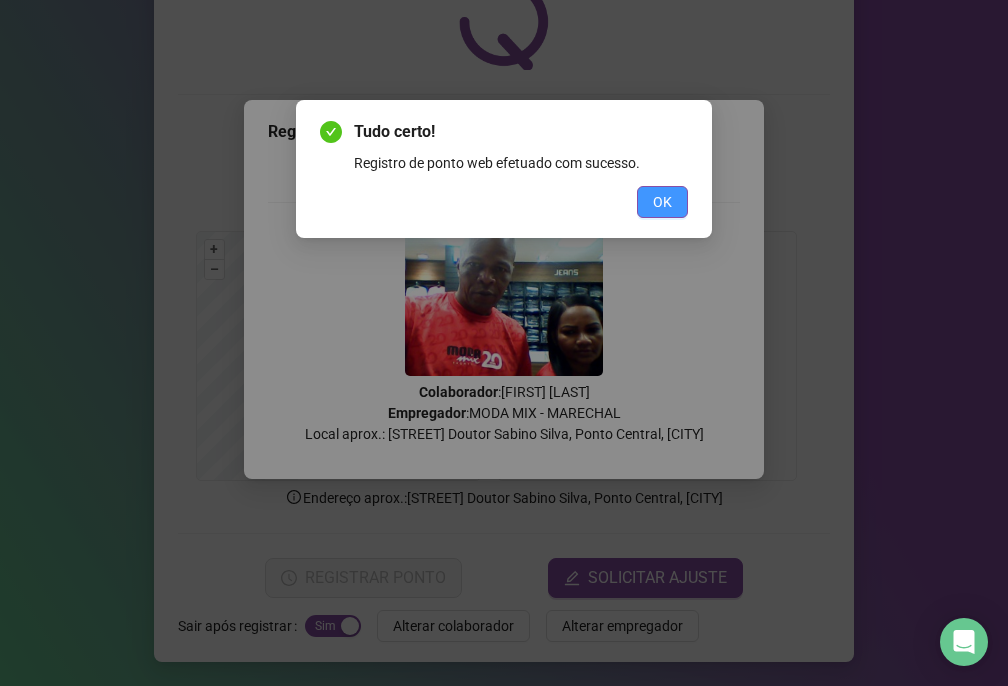 click on "OK" at bounding box center [662, 202] 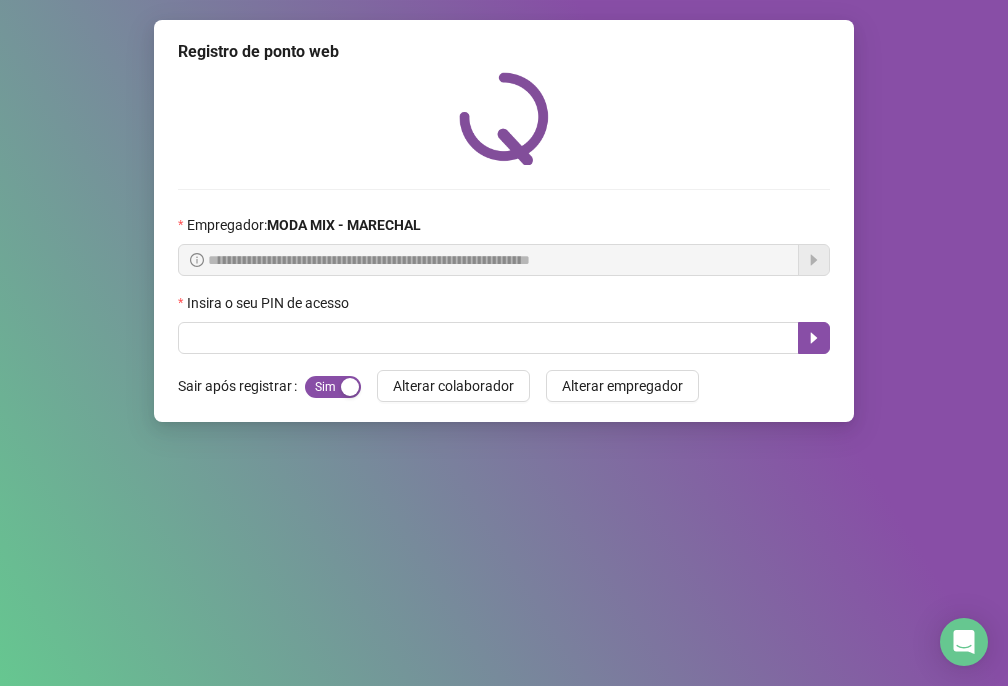 scroll, scrollTop: 0, scrollLeft: 0, axis: both 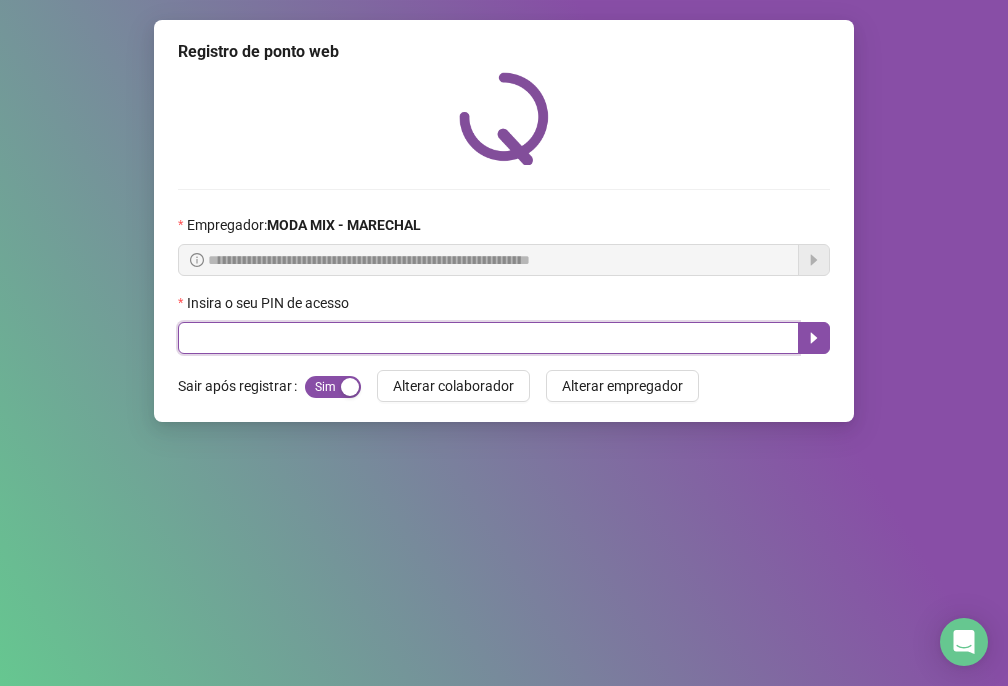 click at bounding box center [488, 338] 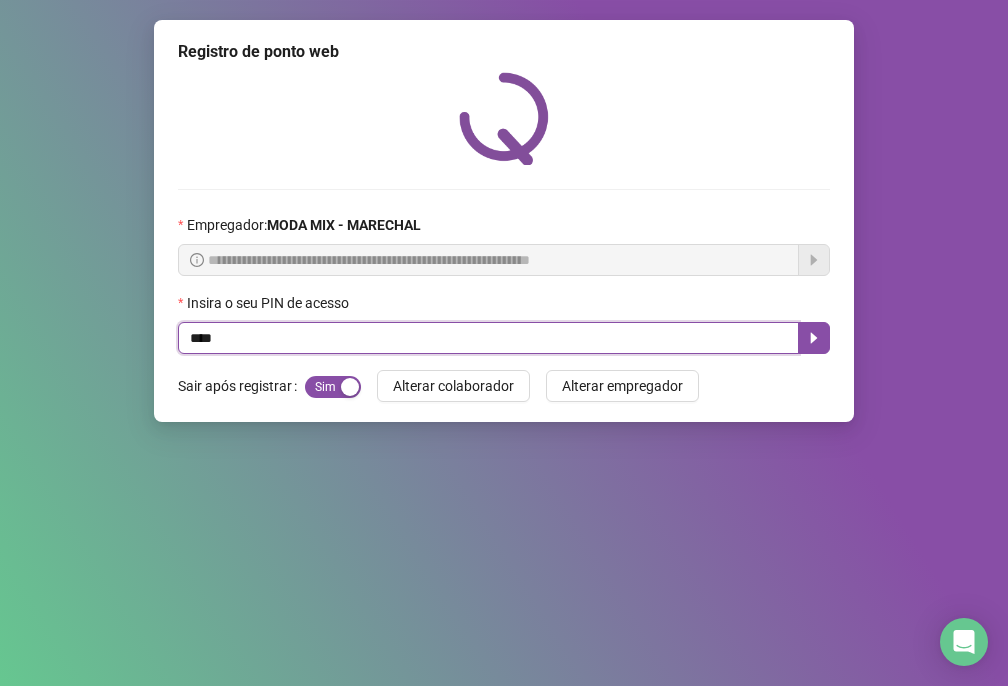 type on "*****" 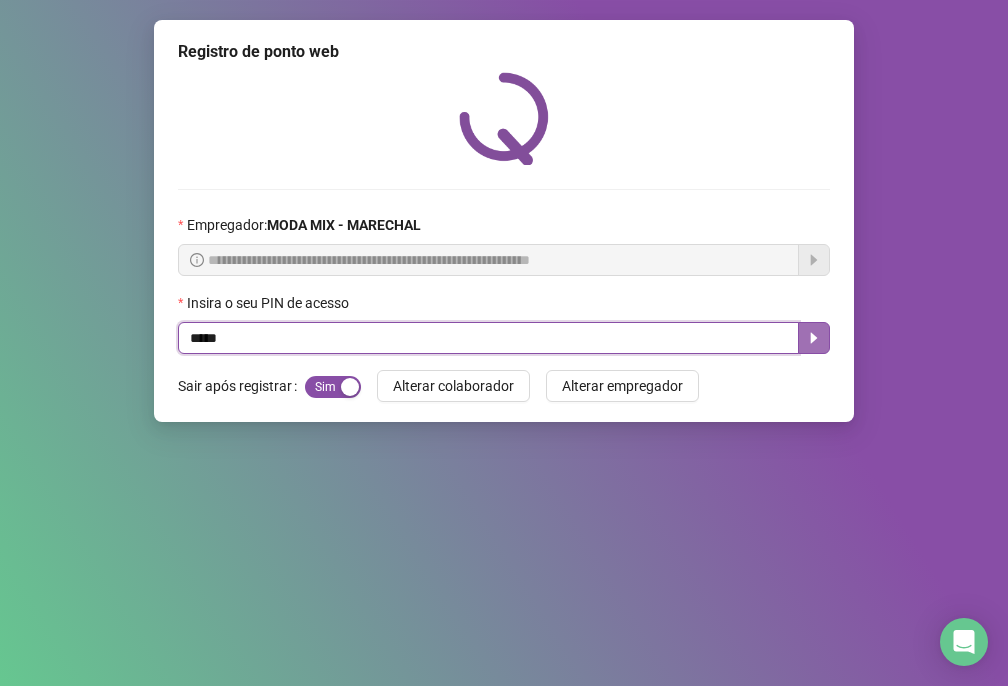 click at bounding box center (814, 338) 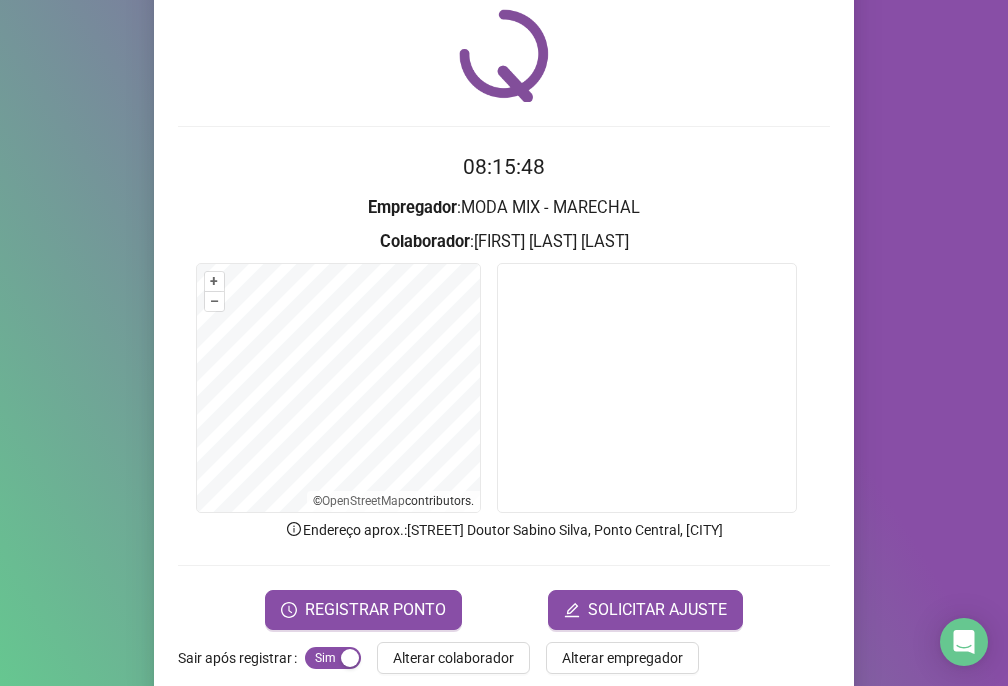 scroll, scrollTop: 95, scrollLeft: 0, axis: vertical 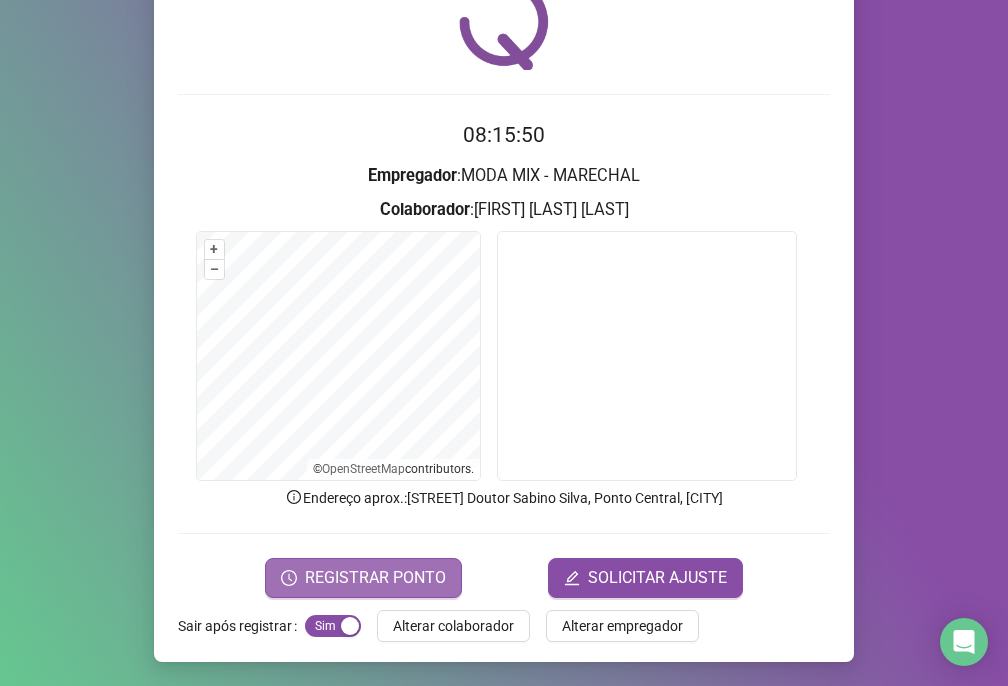 click on "REGISTRAR PONTO" at bounding box center [375, 578] 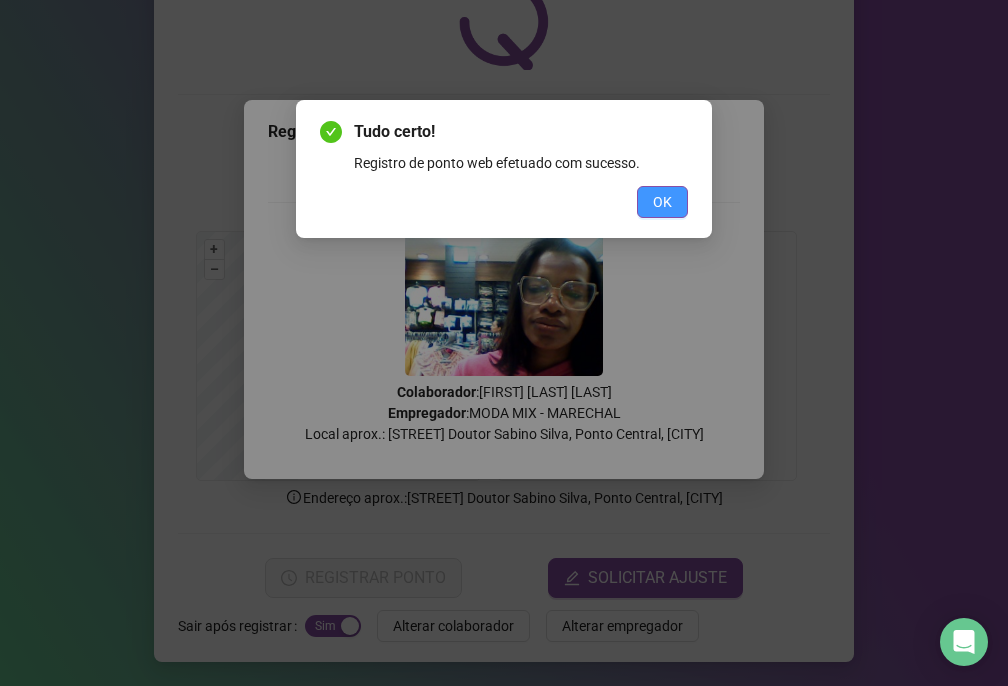 click on "OK" at bounding box center (662, 202) 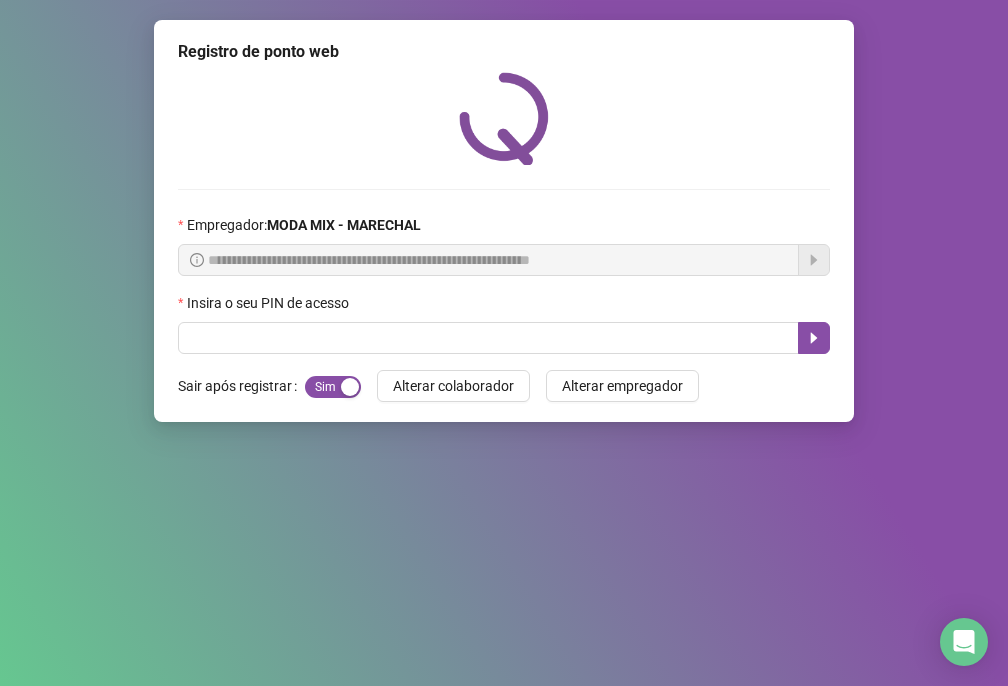 scroll, scrollTop: 0, scrollLeft: 0, axis: both 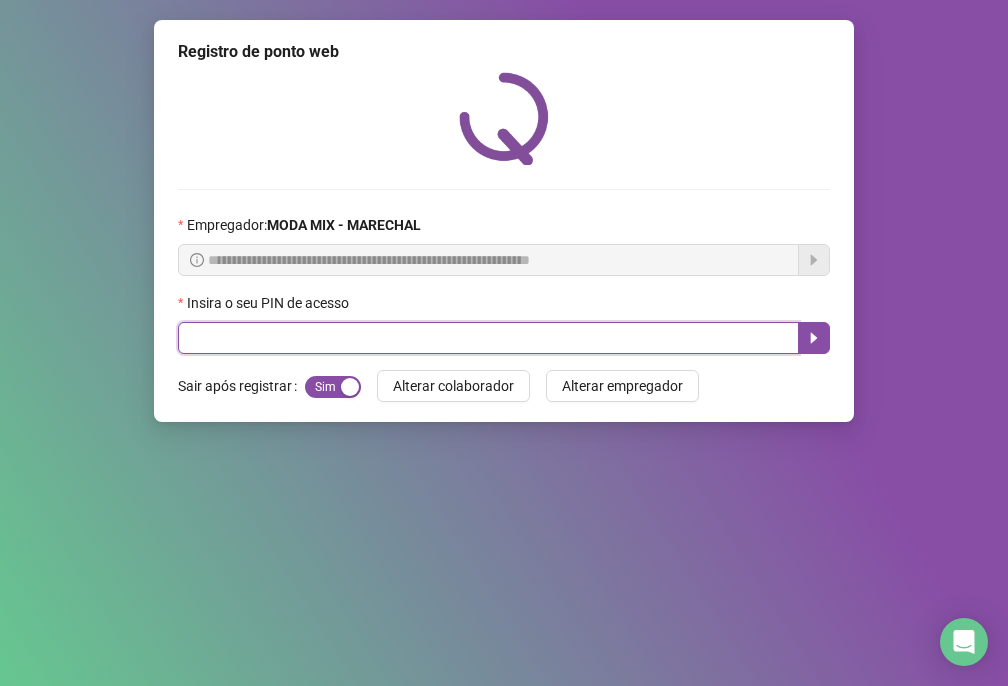 click at bounding box center (488, 338) 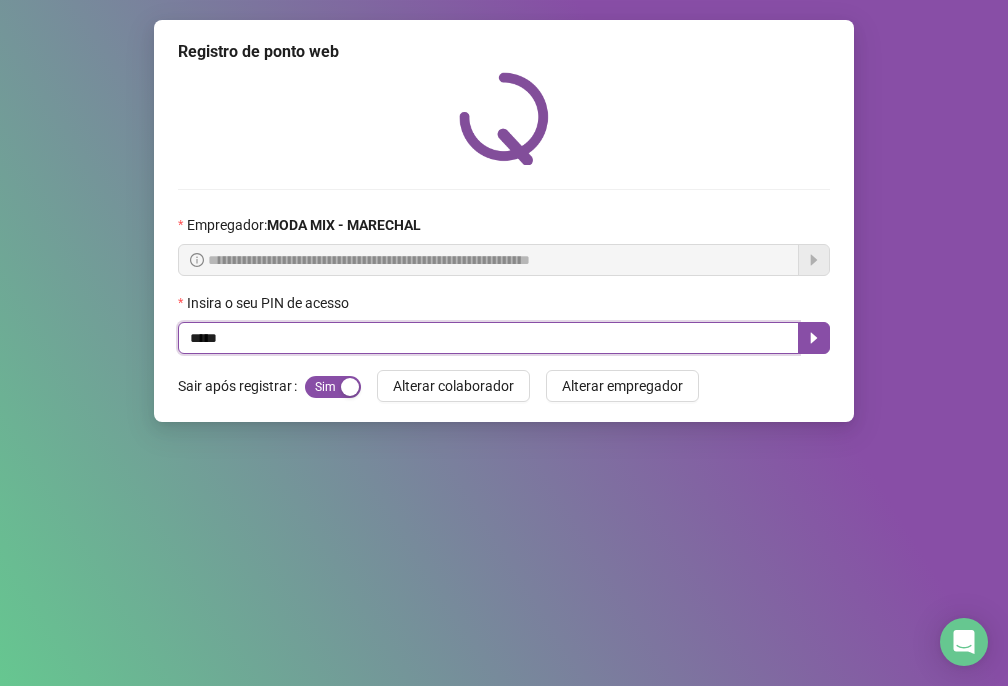 type on "*****" 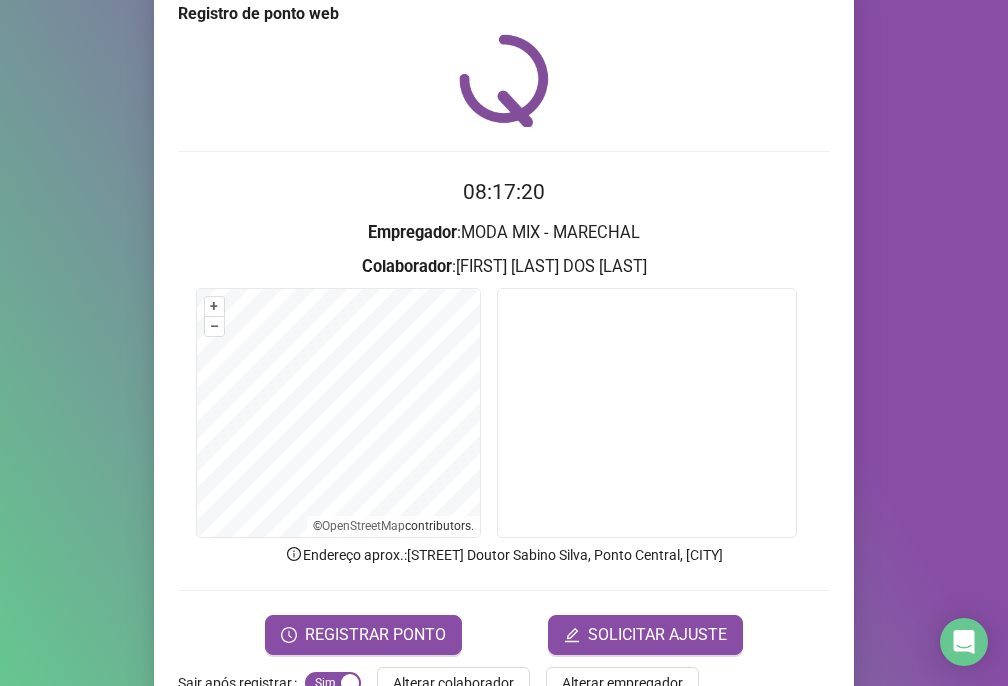 scroll, scrollTop: 95, scrollLeft: 0, axis: vertical 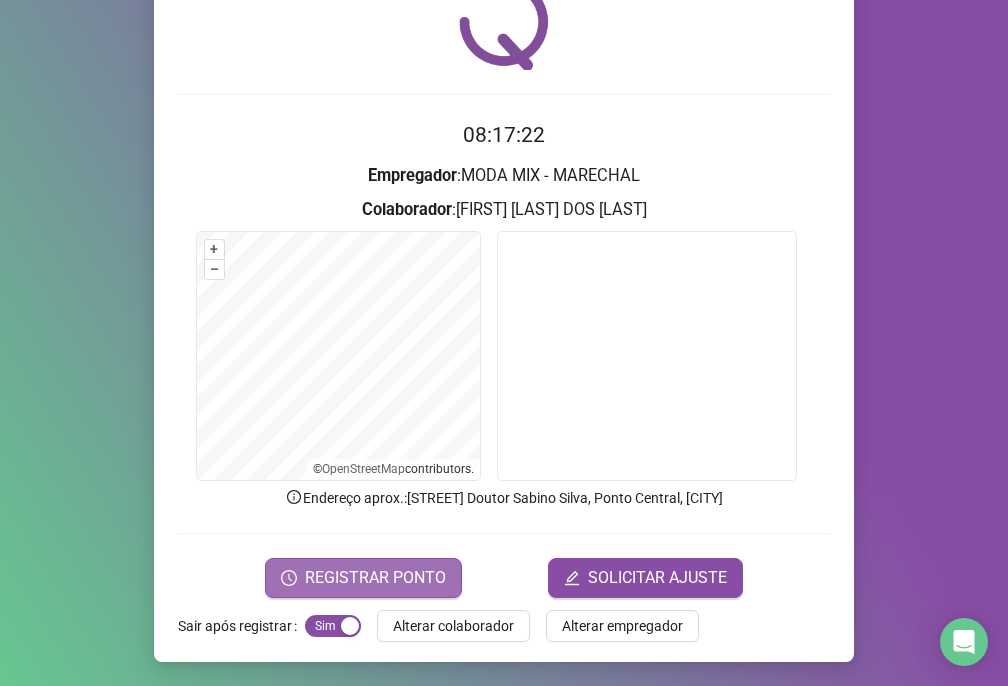 click on "REGISTRAR PONTO" at bounding box center [375, 578] 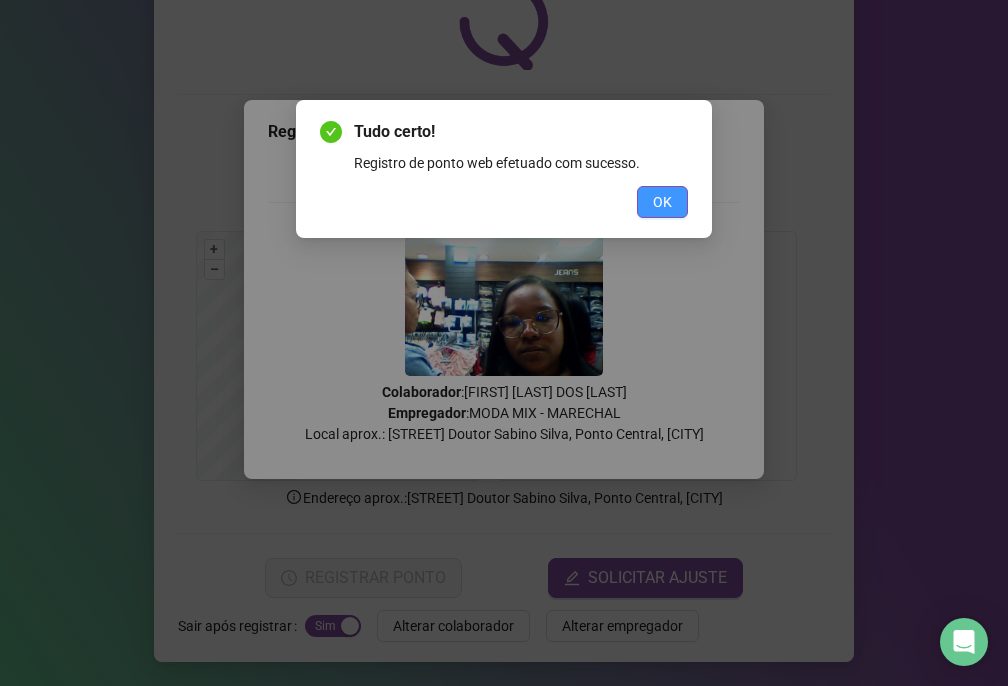 click on "OK" at bounding box center (662, 202) 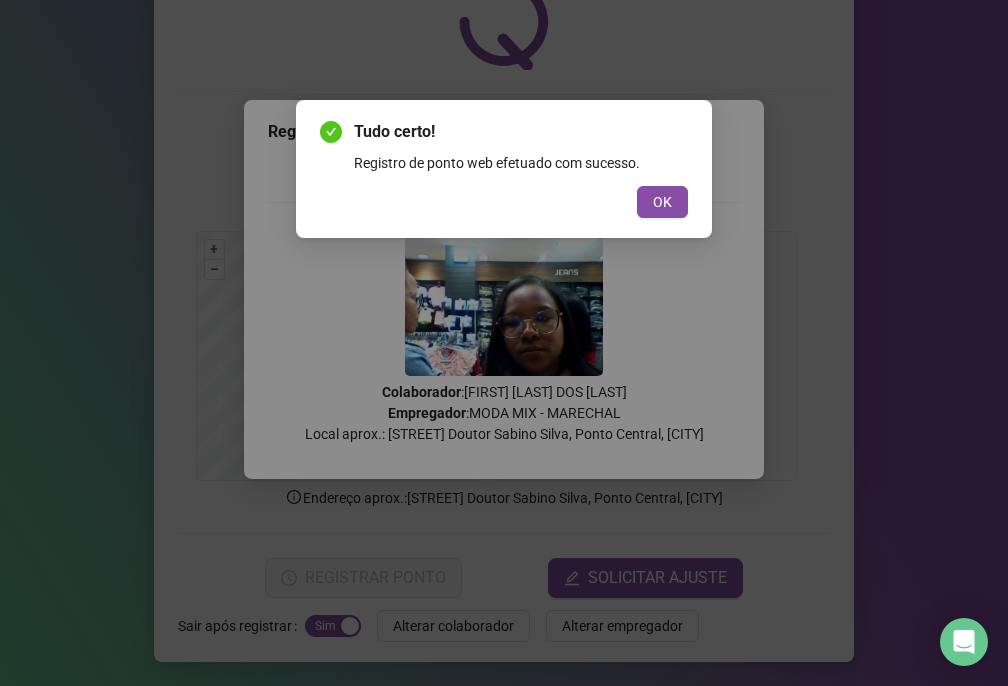 scroll, scrollTop: 0, scrollLeft: 0, axis: both 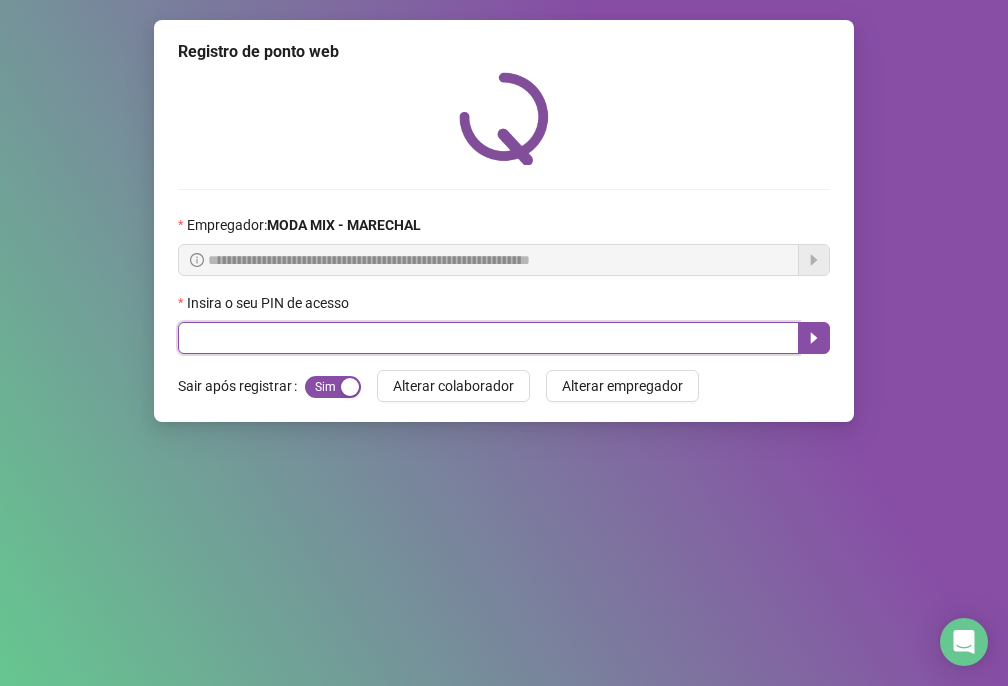 click at bounding box center (488, 338) 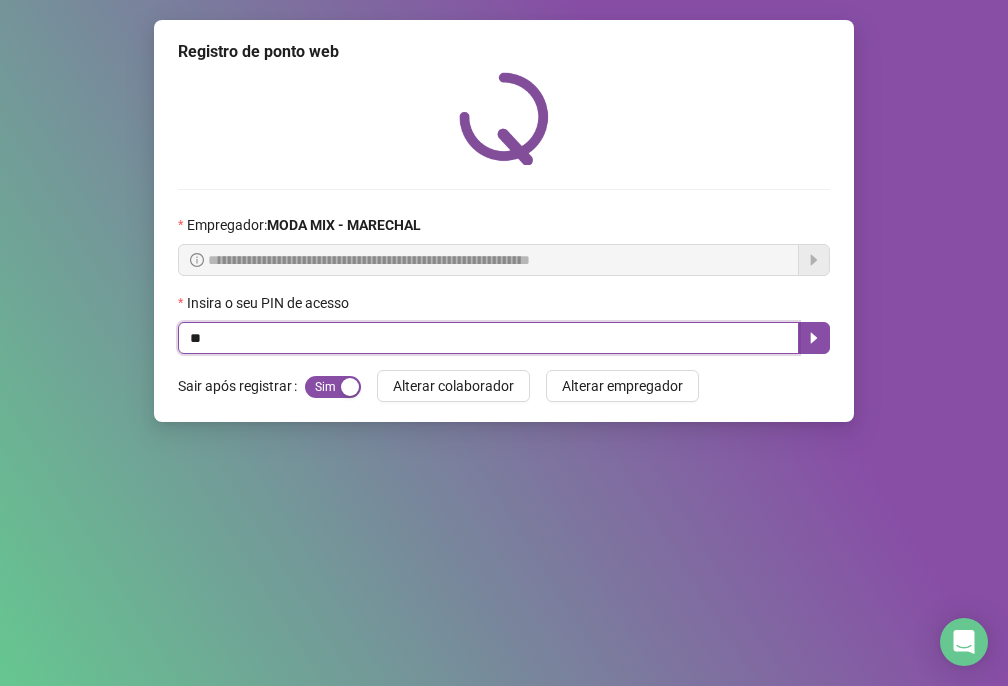 type on "*" 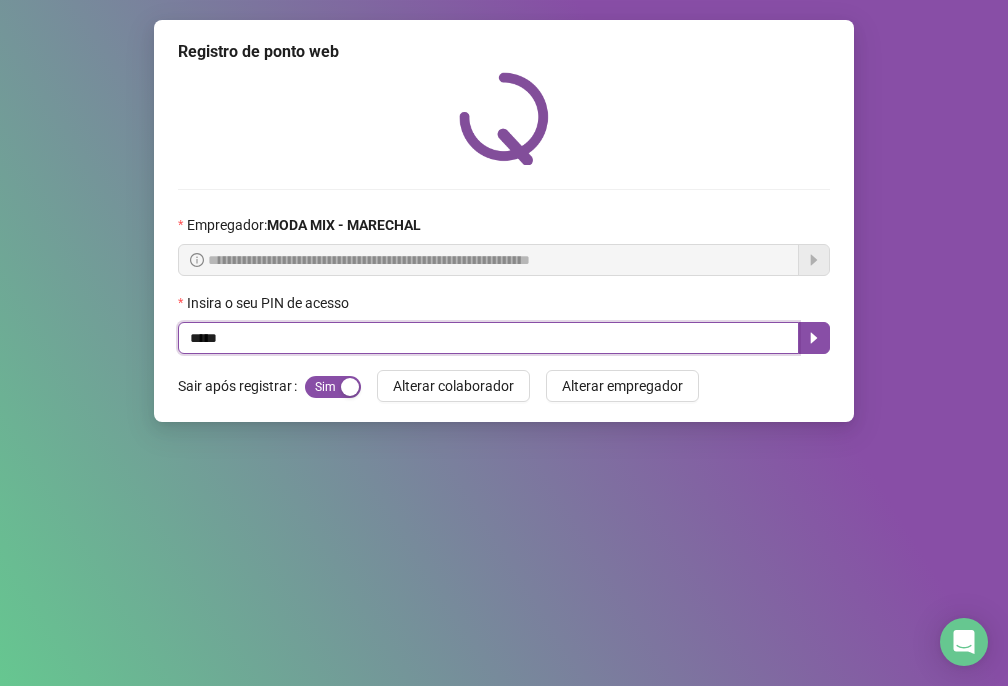 type on "*****" 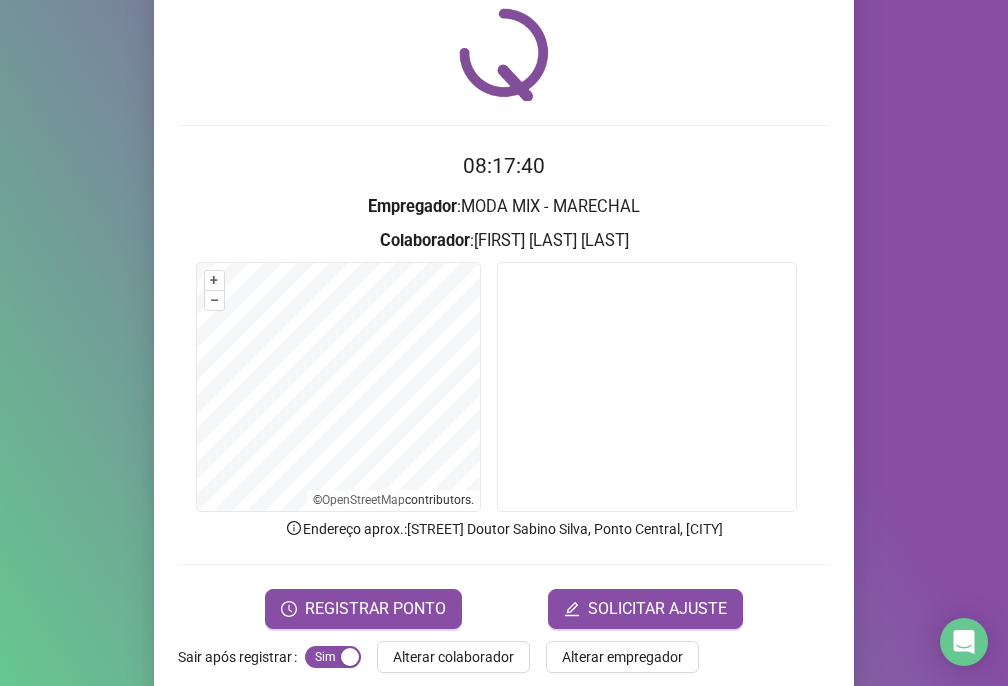 scroll, scrollTop: 95, scrollLeft: 0, axis: vertical 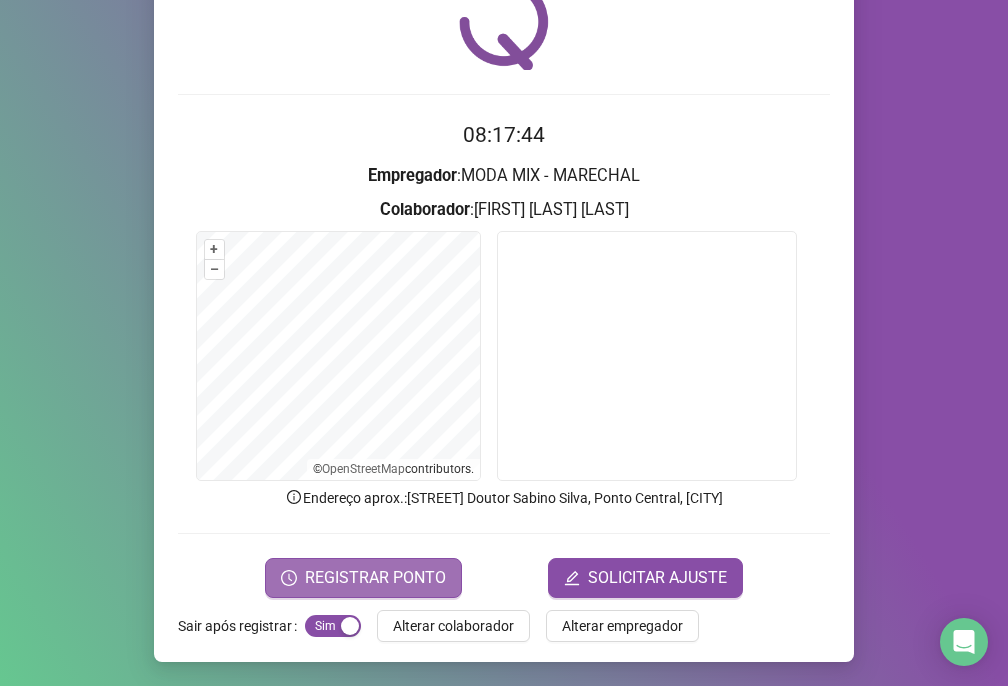 click on "REGISTRAR PONTO" at bounding box center (375, 578) 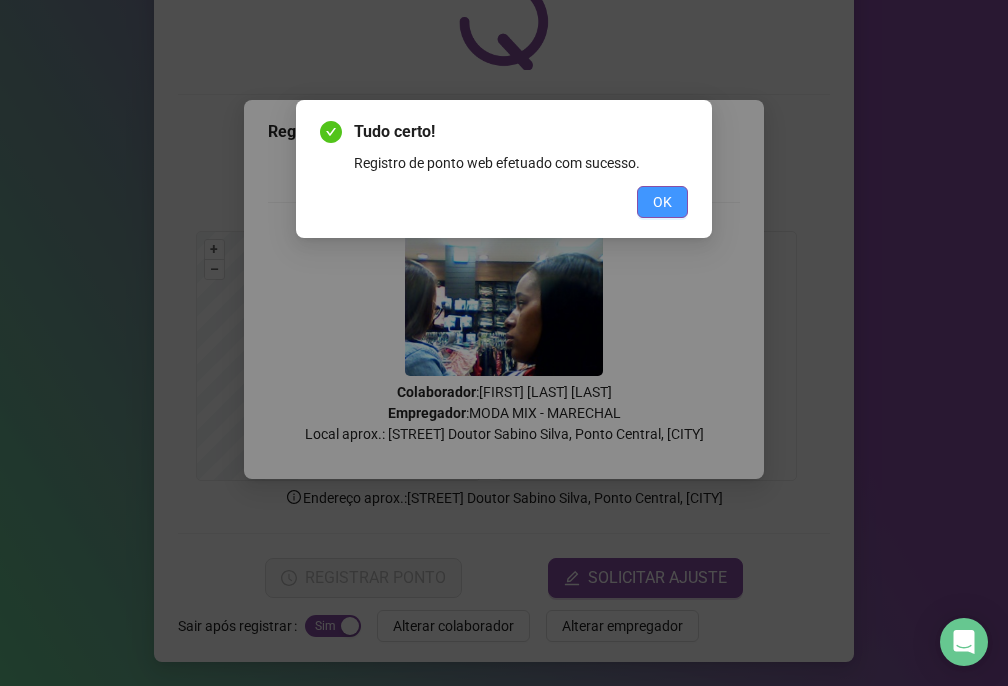 click on "OK" at bounding box center [662, 202] 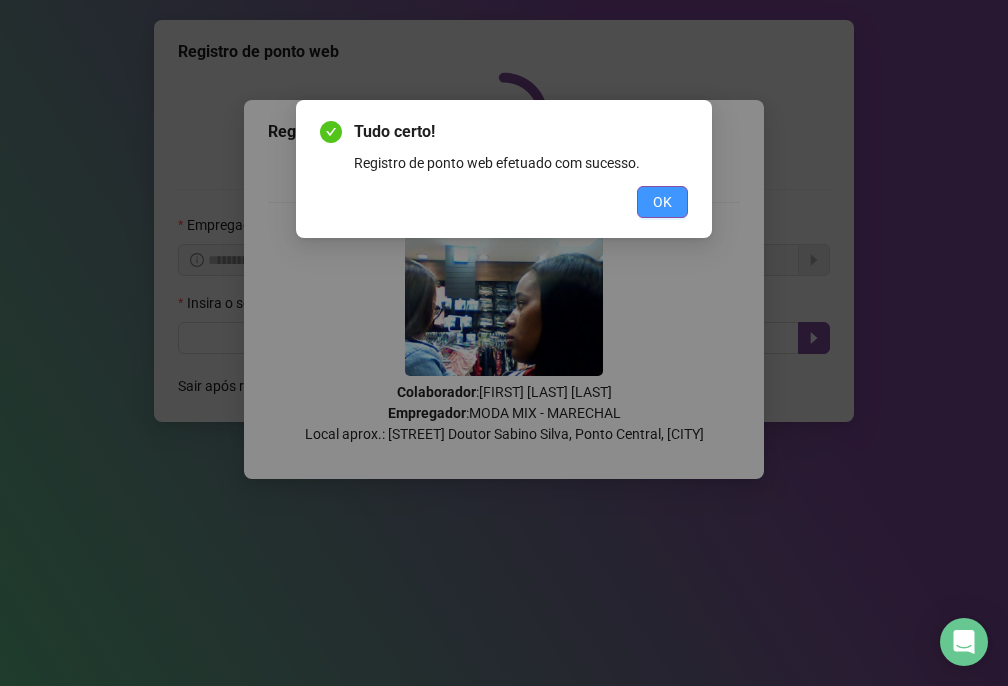 scroll, scrollTop: 0, scrollLeft: 0, axis: both 